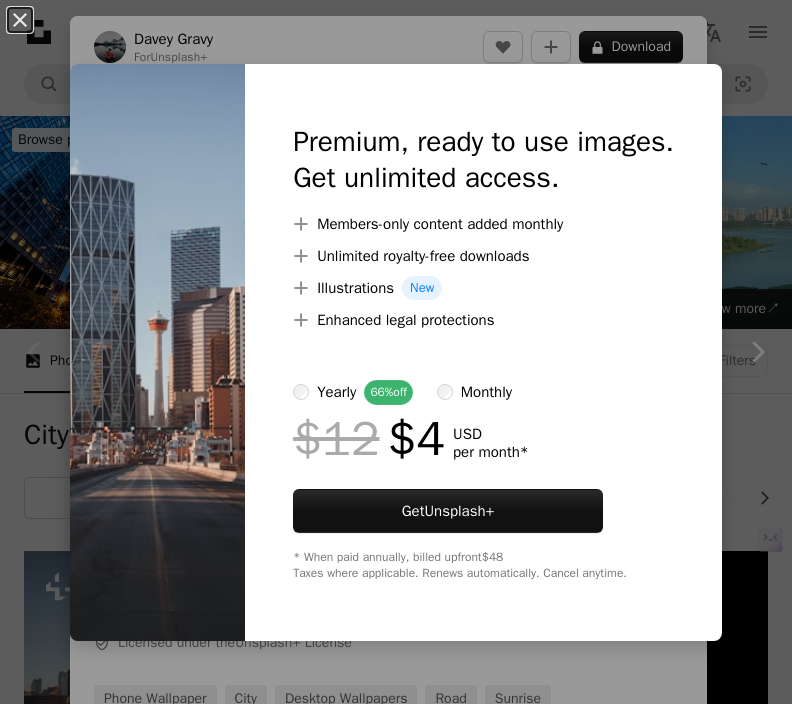 scroll, scrollTop: 495, scrollLeft: 0, axis: vertical 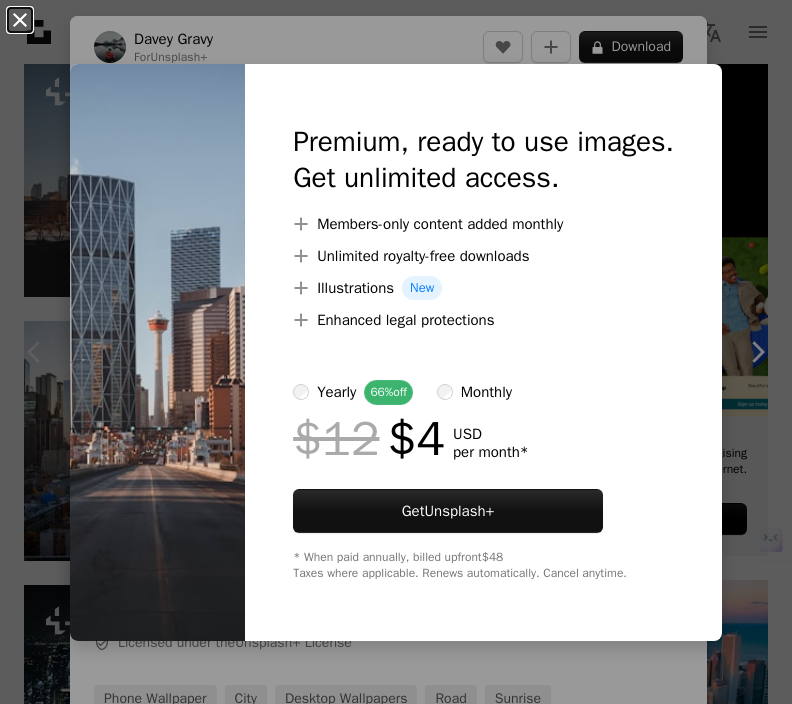 click on "An X shape" at bounding box center [20, 20] 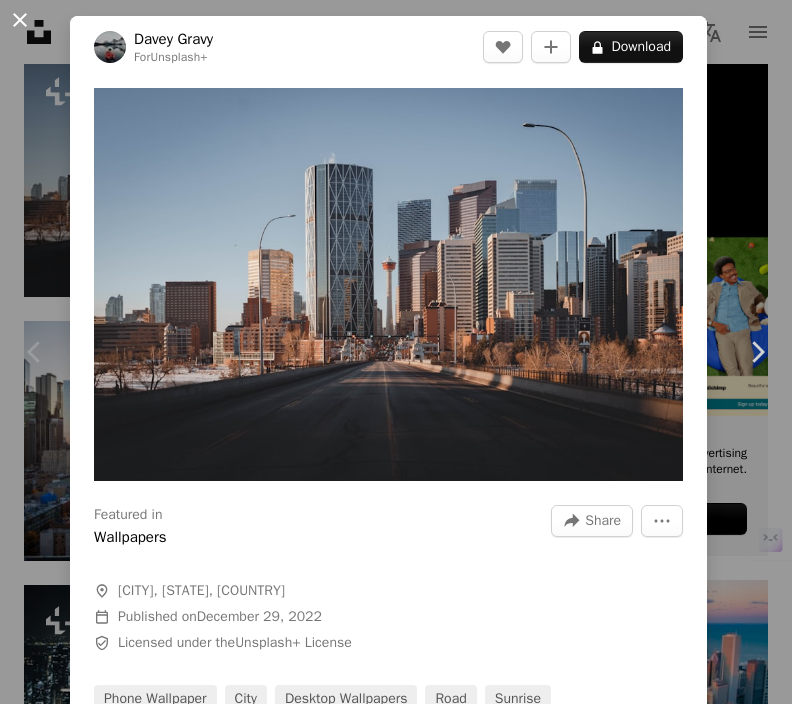click on "An X shape" at bounding box center [20, 20] 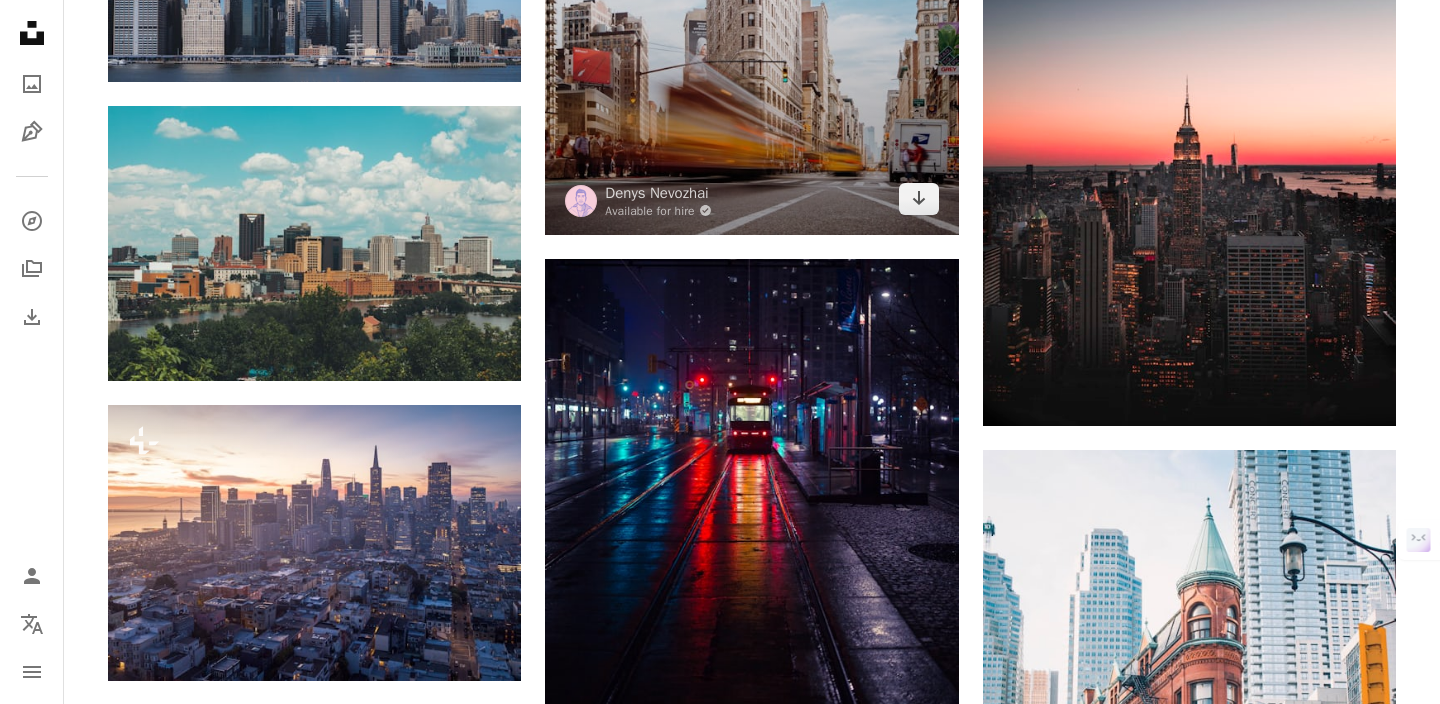 scroll, scrollTop: 2101, scrollLeft: 0, axis: vertical 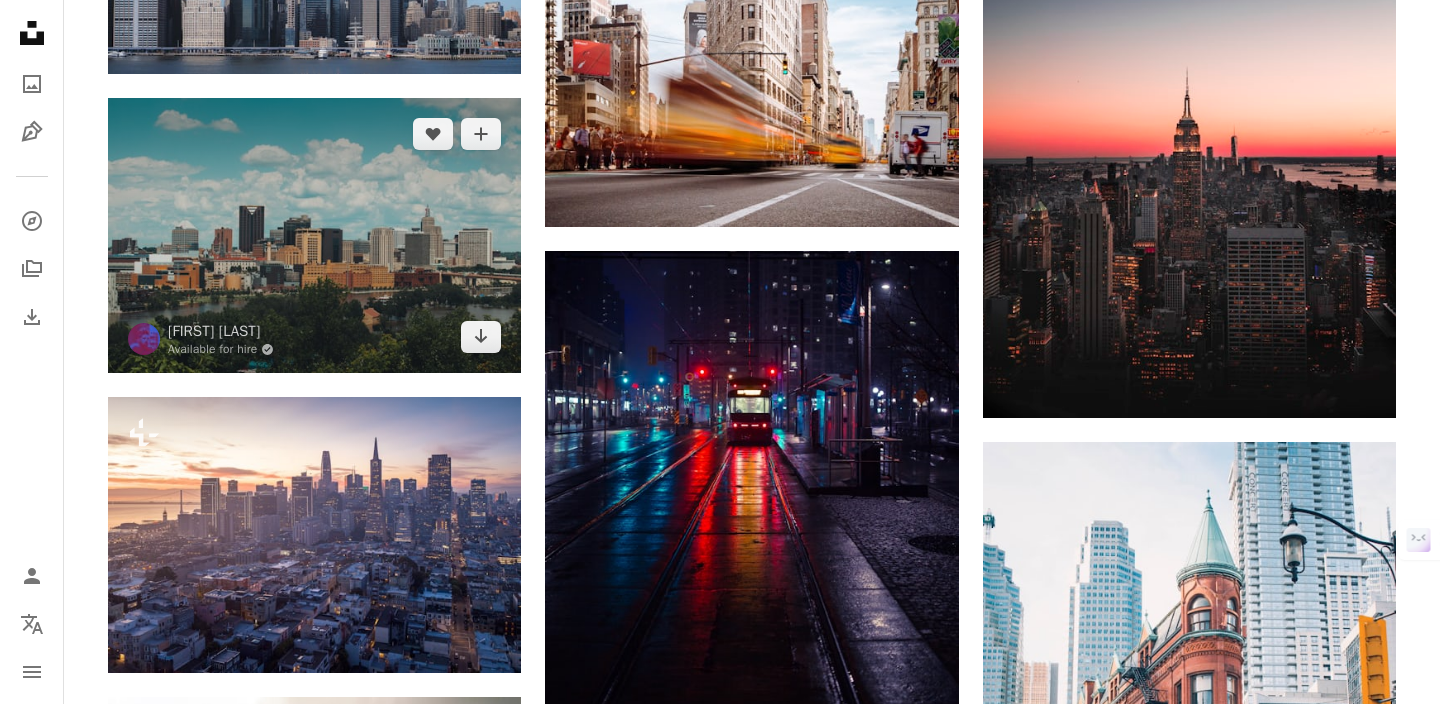 click at bounding box center (314, 235) 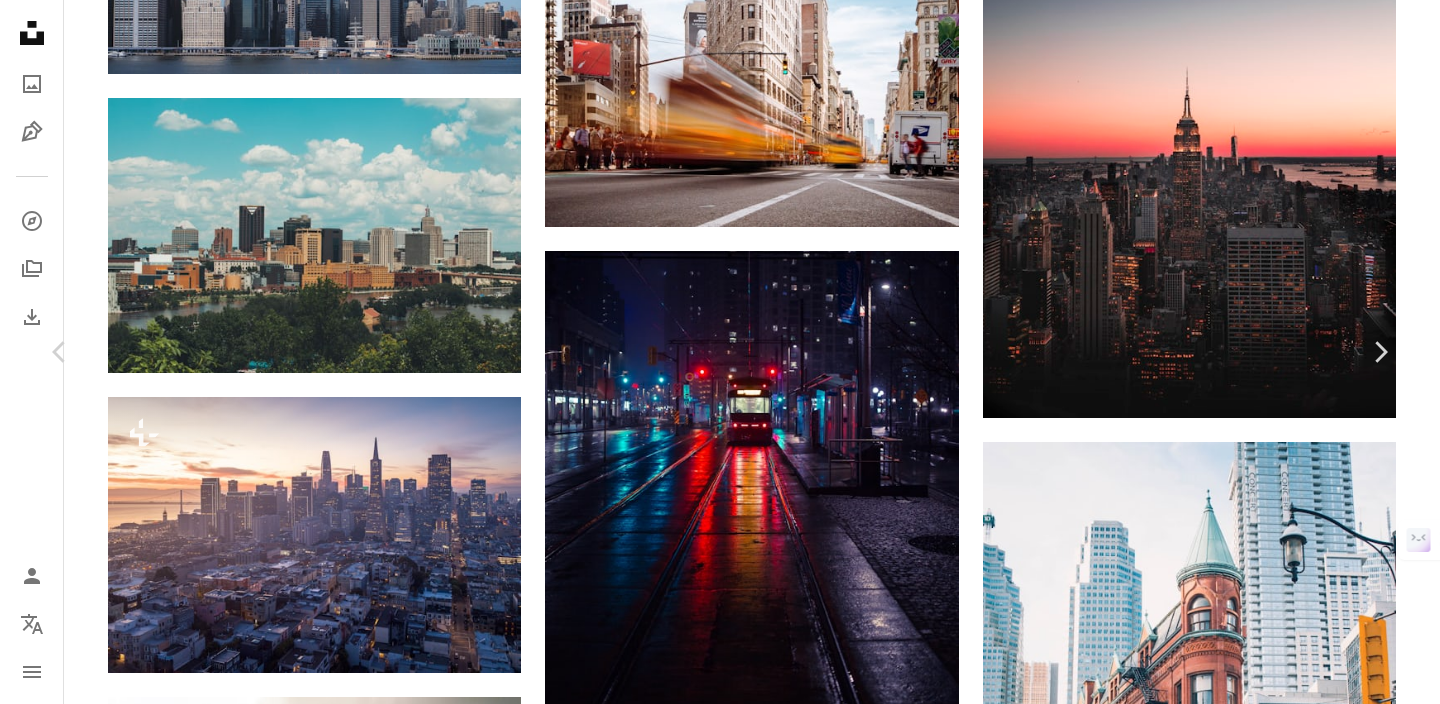 click on "Chevron down" 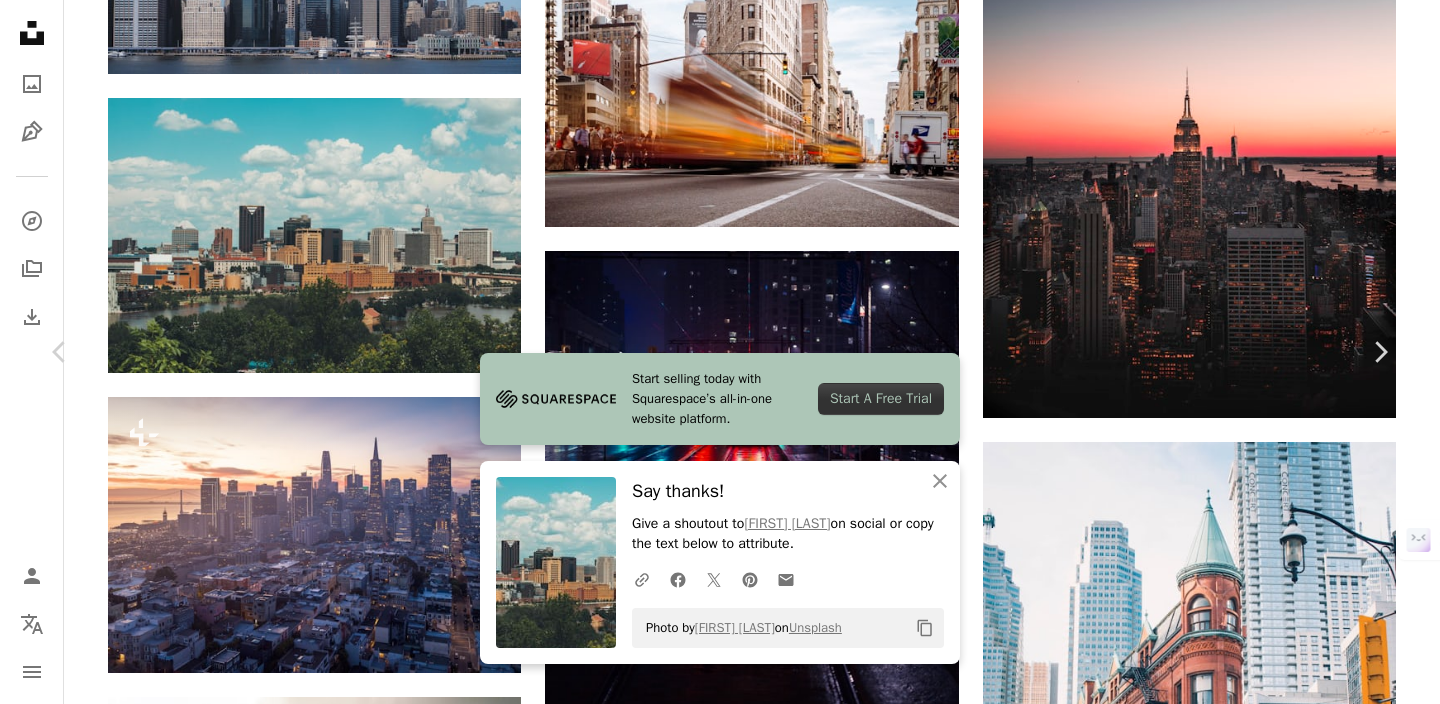 click on "An X shape" at bounding box center (20, 20) 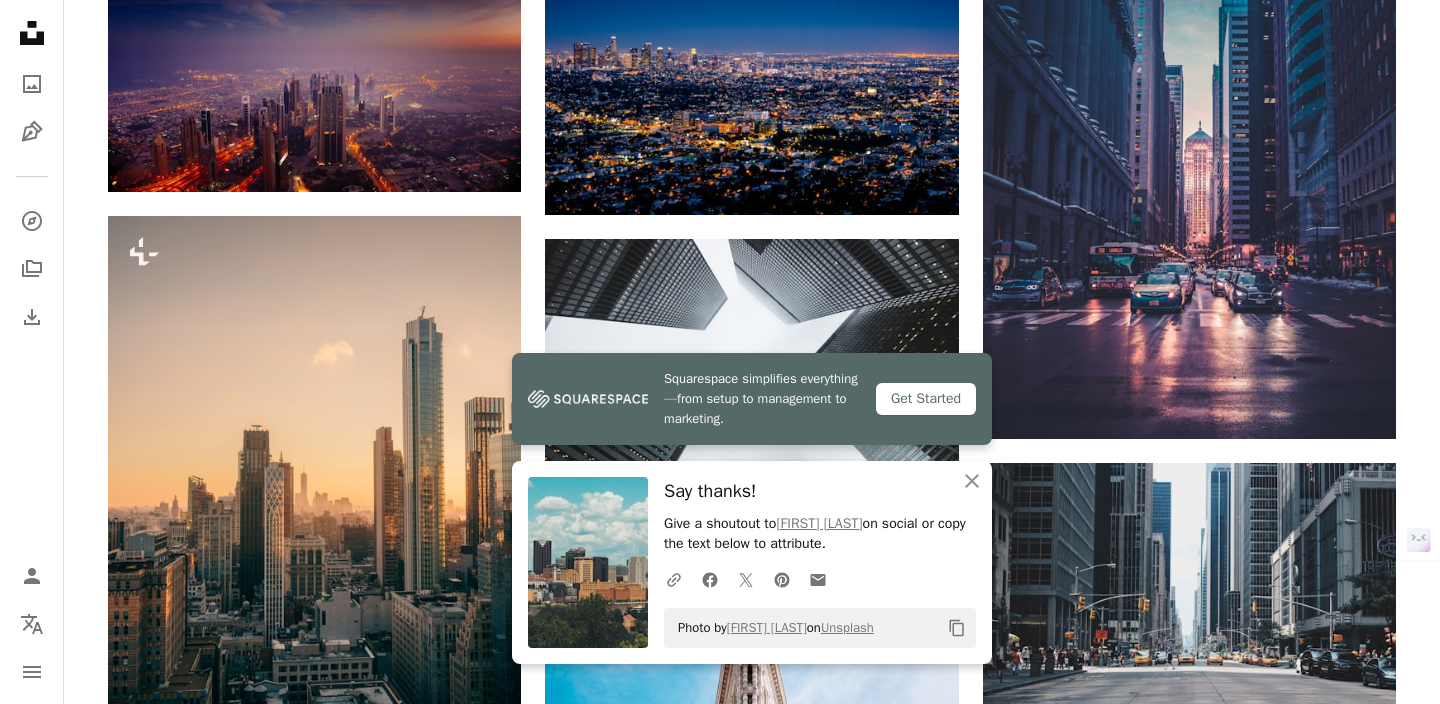 scroll, scrollTop: 0, scrollLeft: 0, axis: both 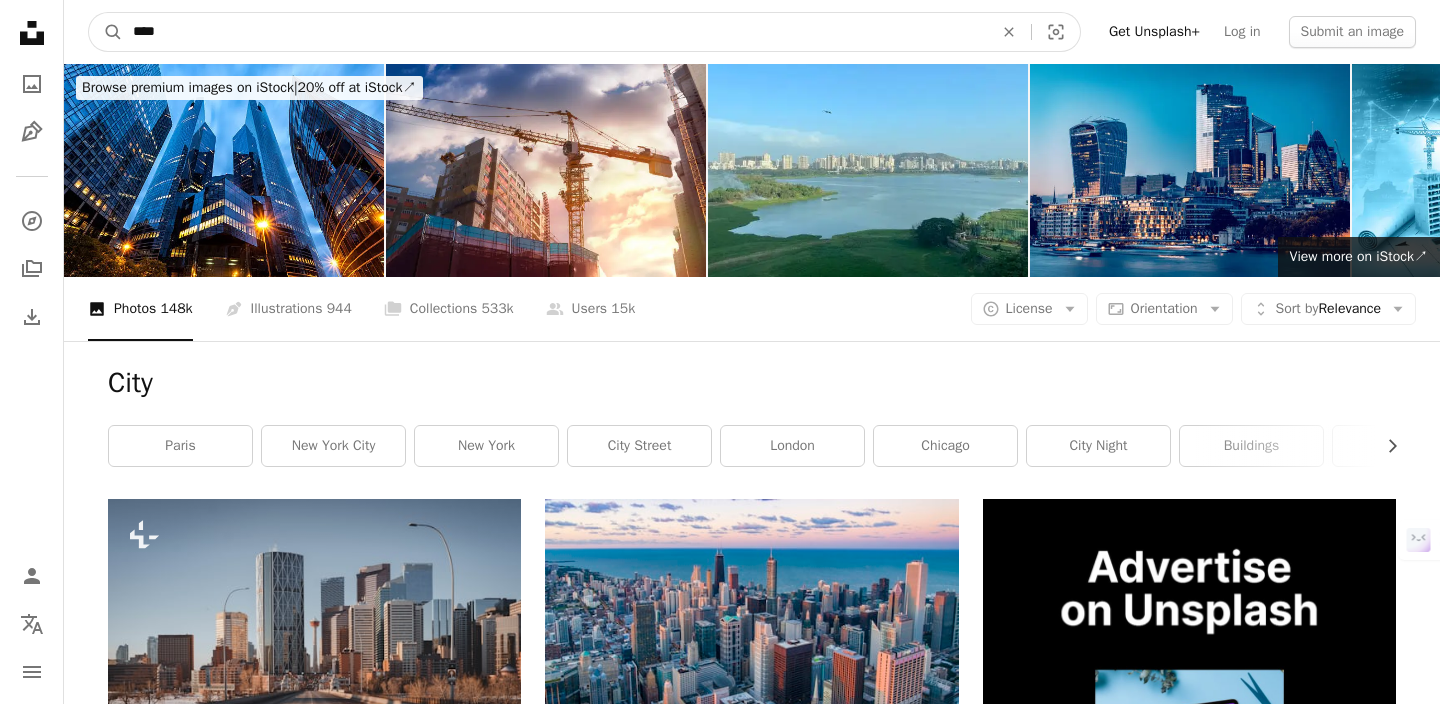 click on "****" at bounding box center [555, 32] 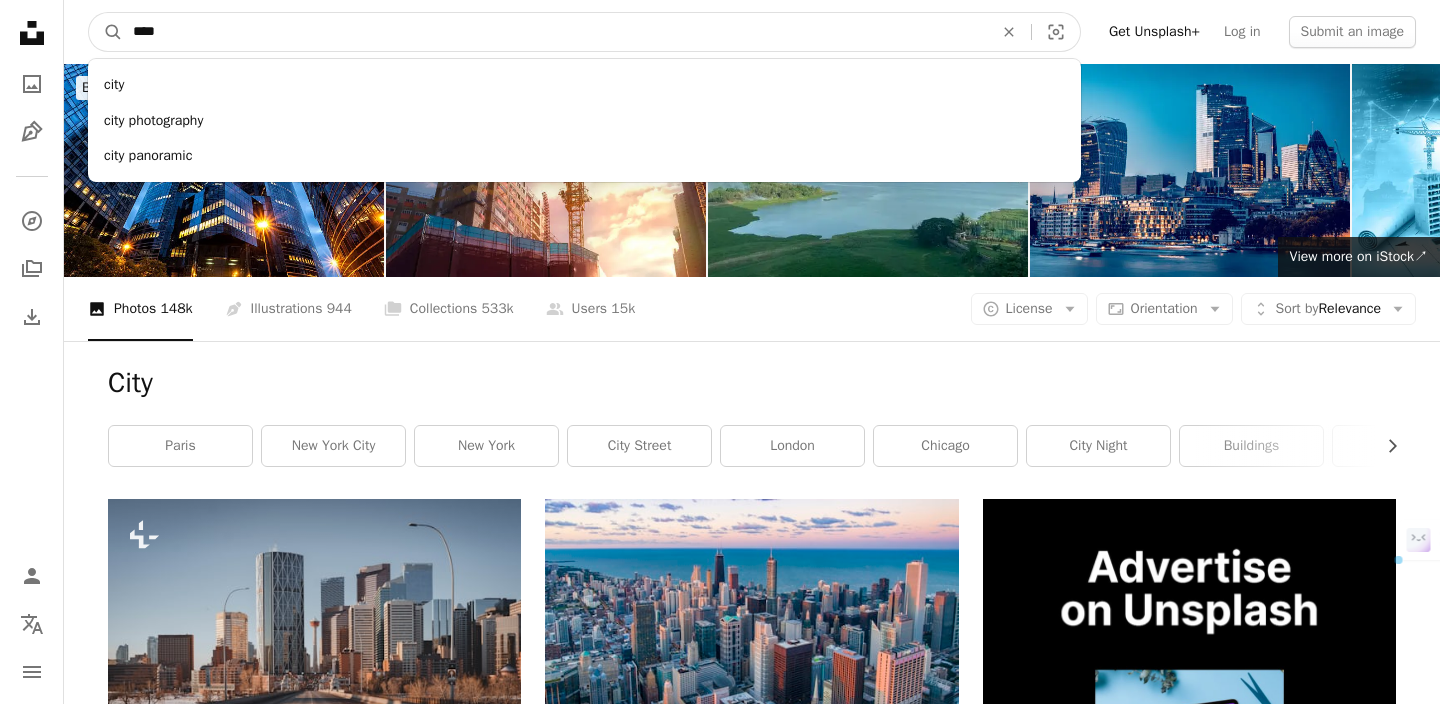 paste on "******" 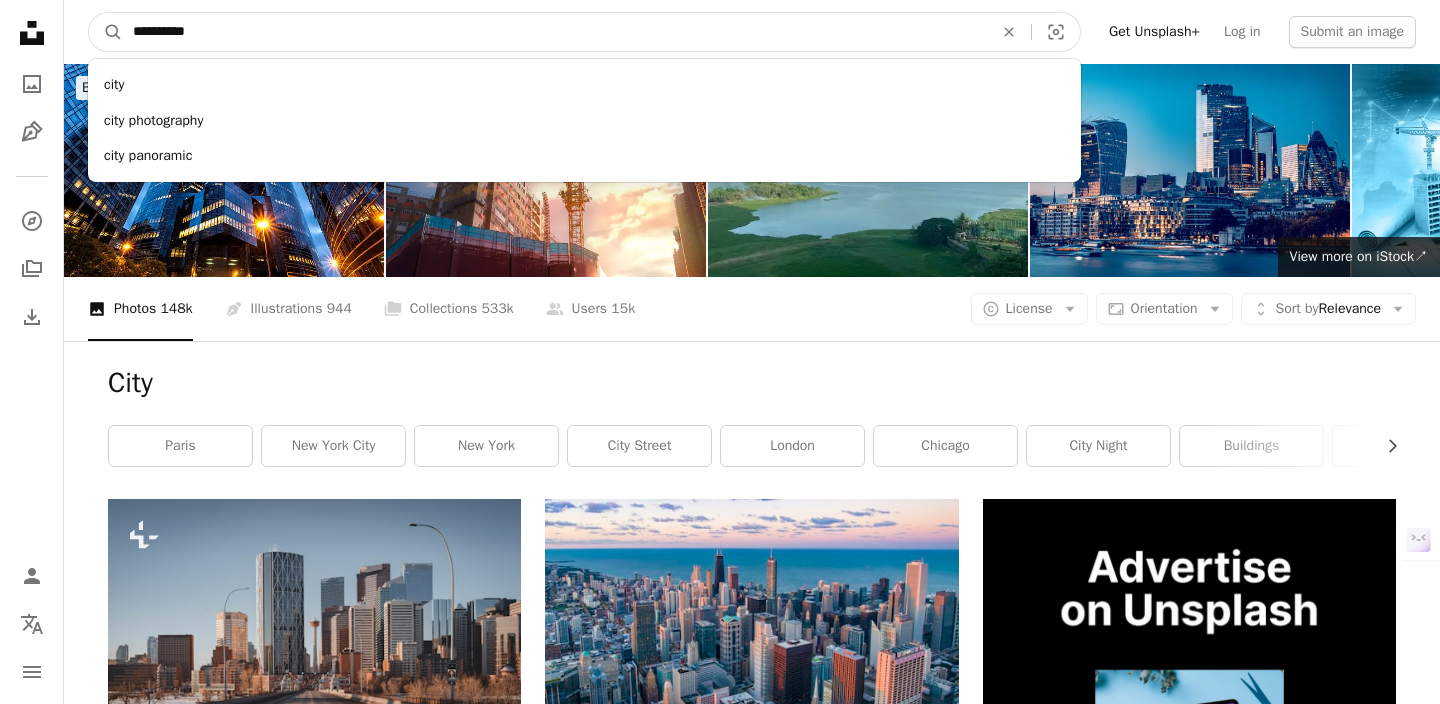 click on "A magnifying glass" at bounding box center (106, 32) 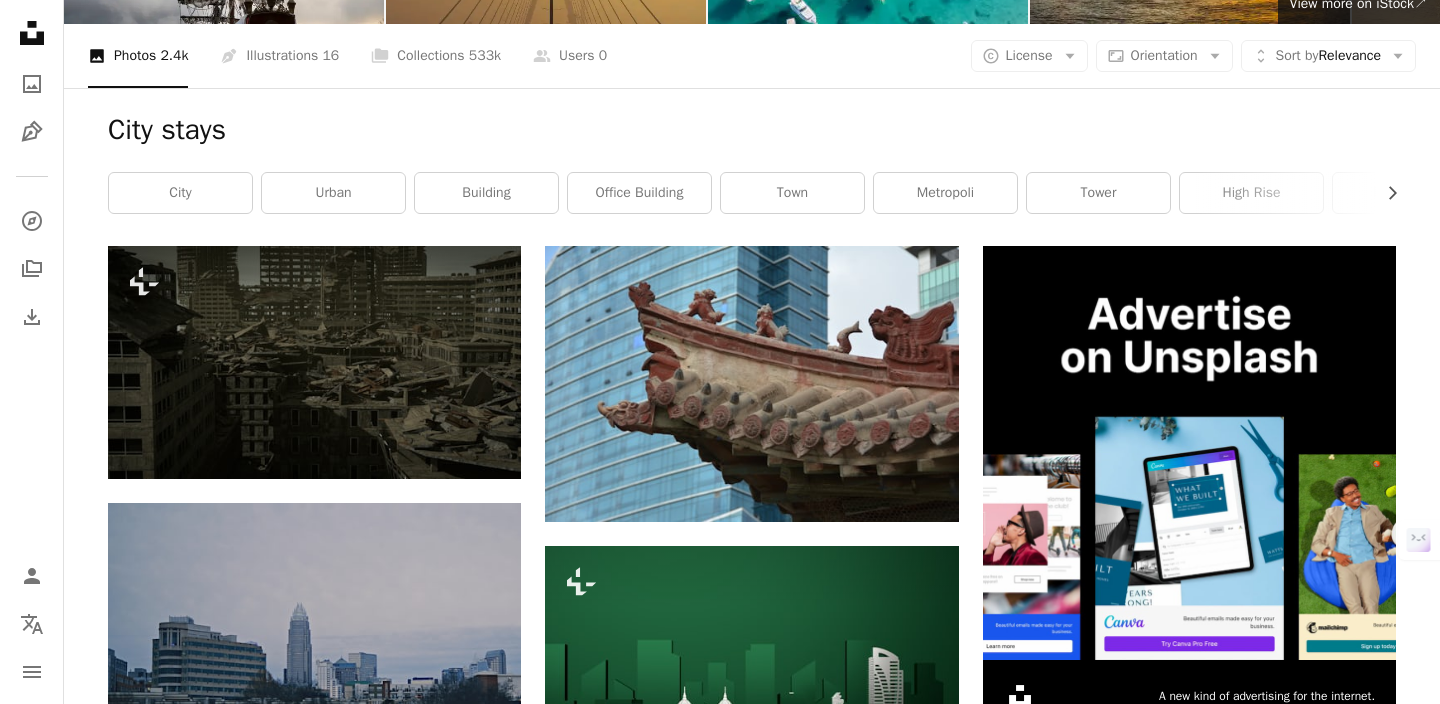 scroll, scrollTop: 0, scrollLeft: 0, axis: both 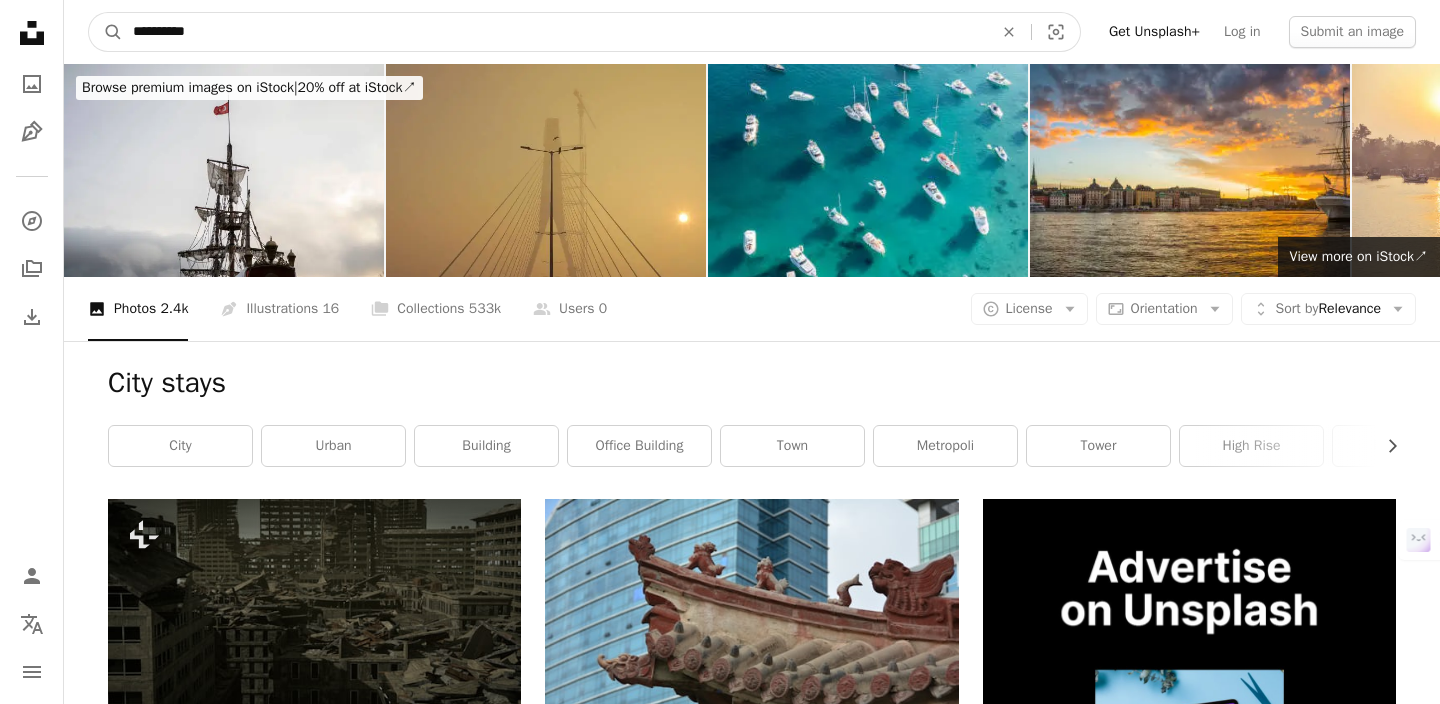 click on "**********" at bounding box center (555, 32) 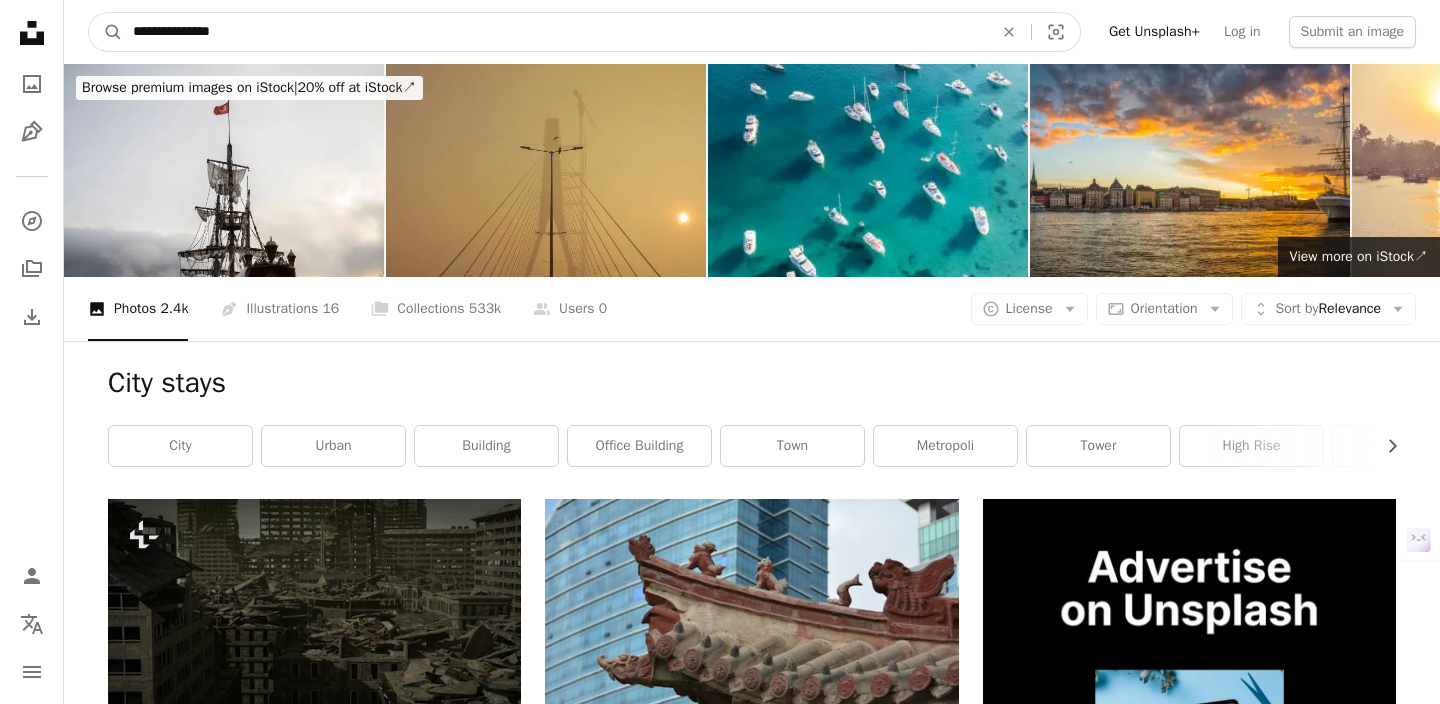 type on "**********" 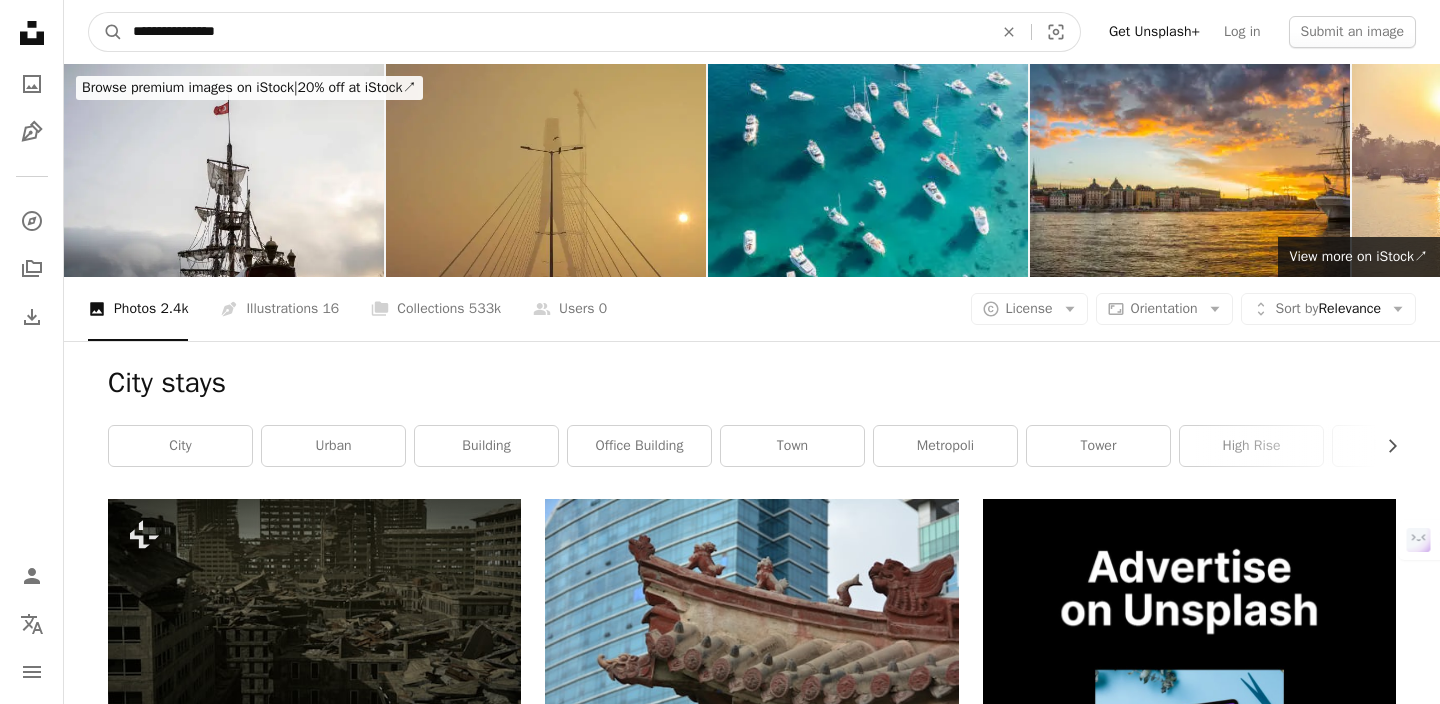 click on "A magnifying glass" at bounding box center (106, 32) 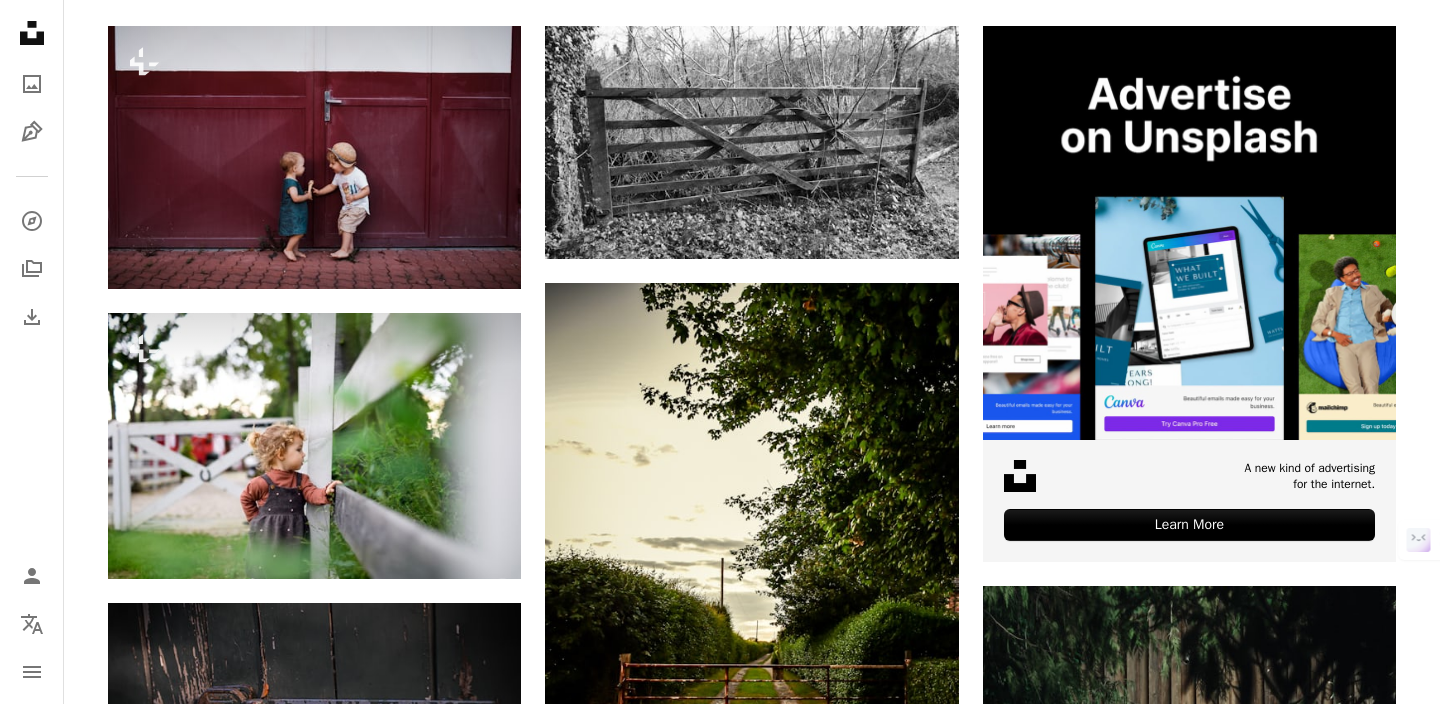 scroll, scrollTop: 0, scrollLeft: 0, axis: both 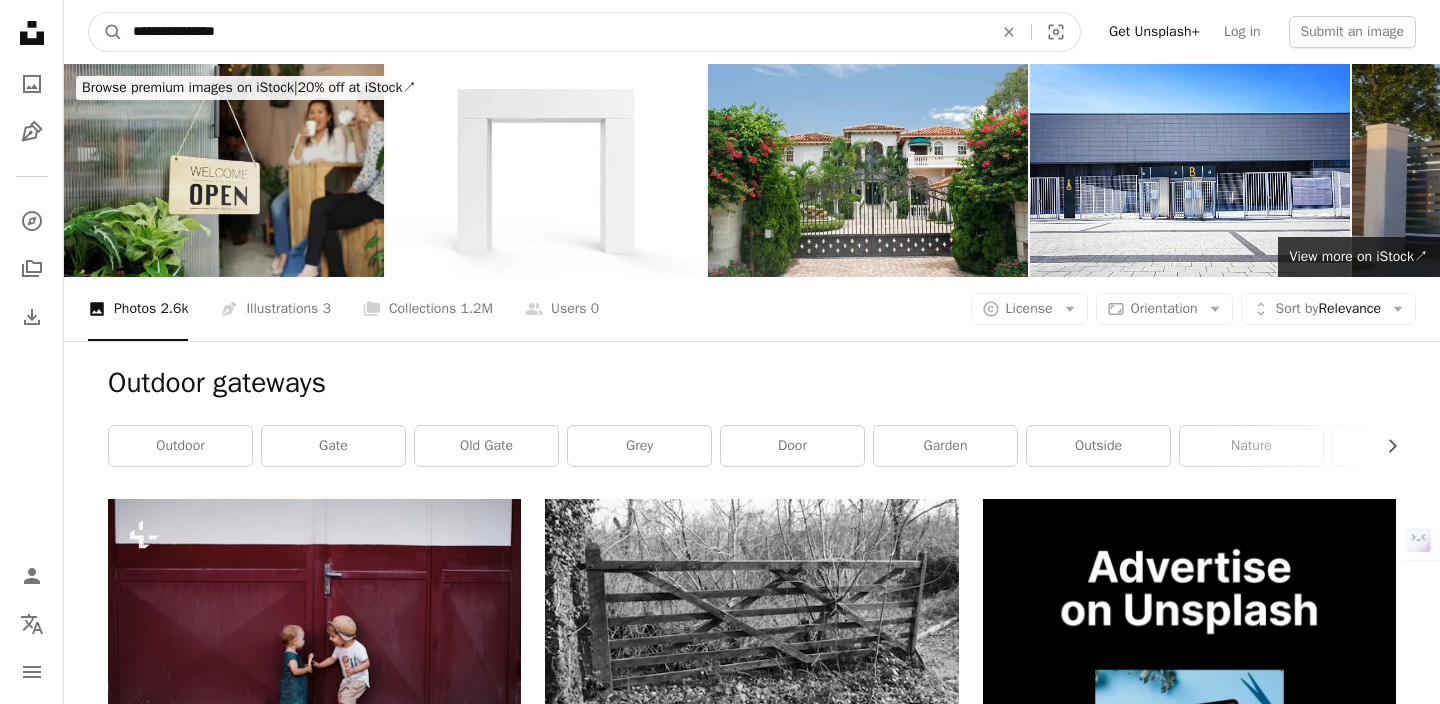 click on "**********" at bounding box center (555, 32) 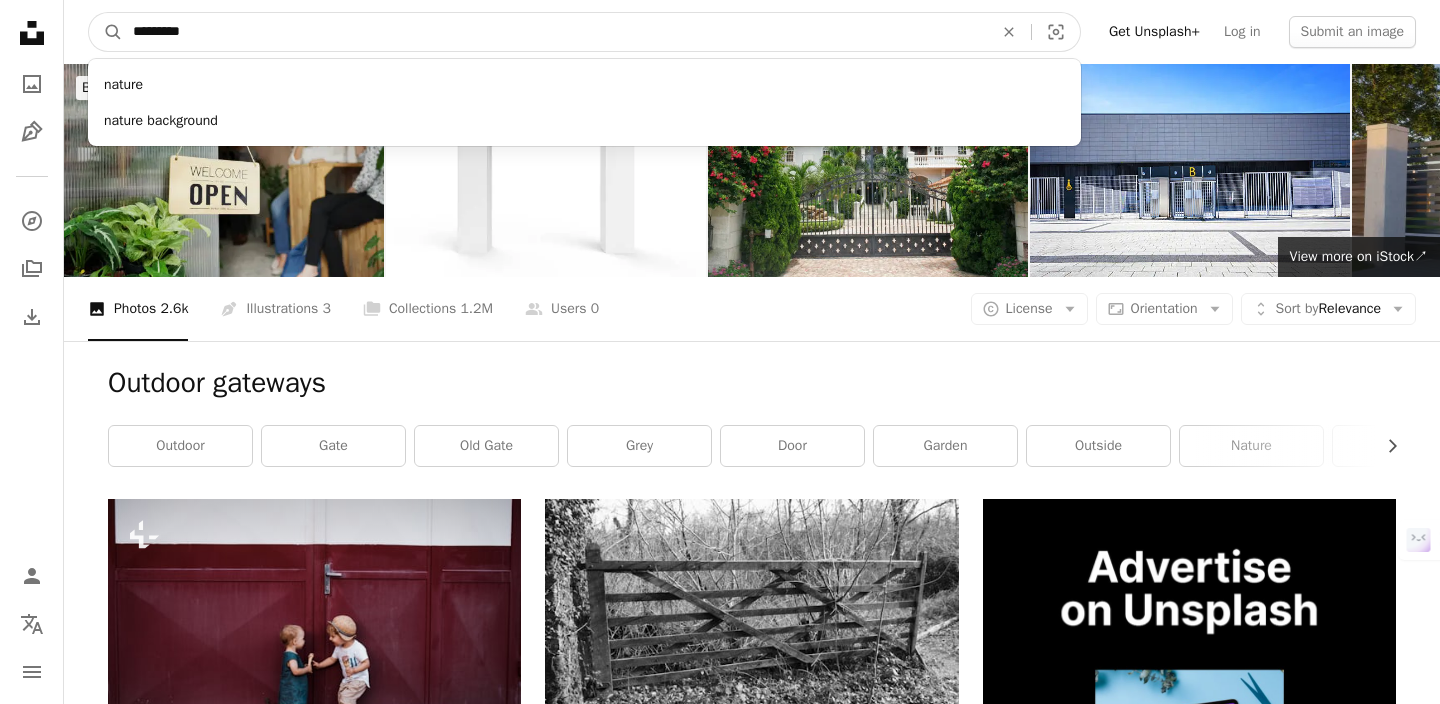 type on "**********" 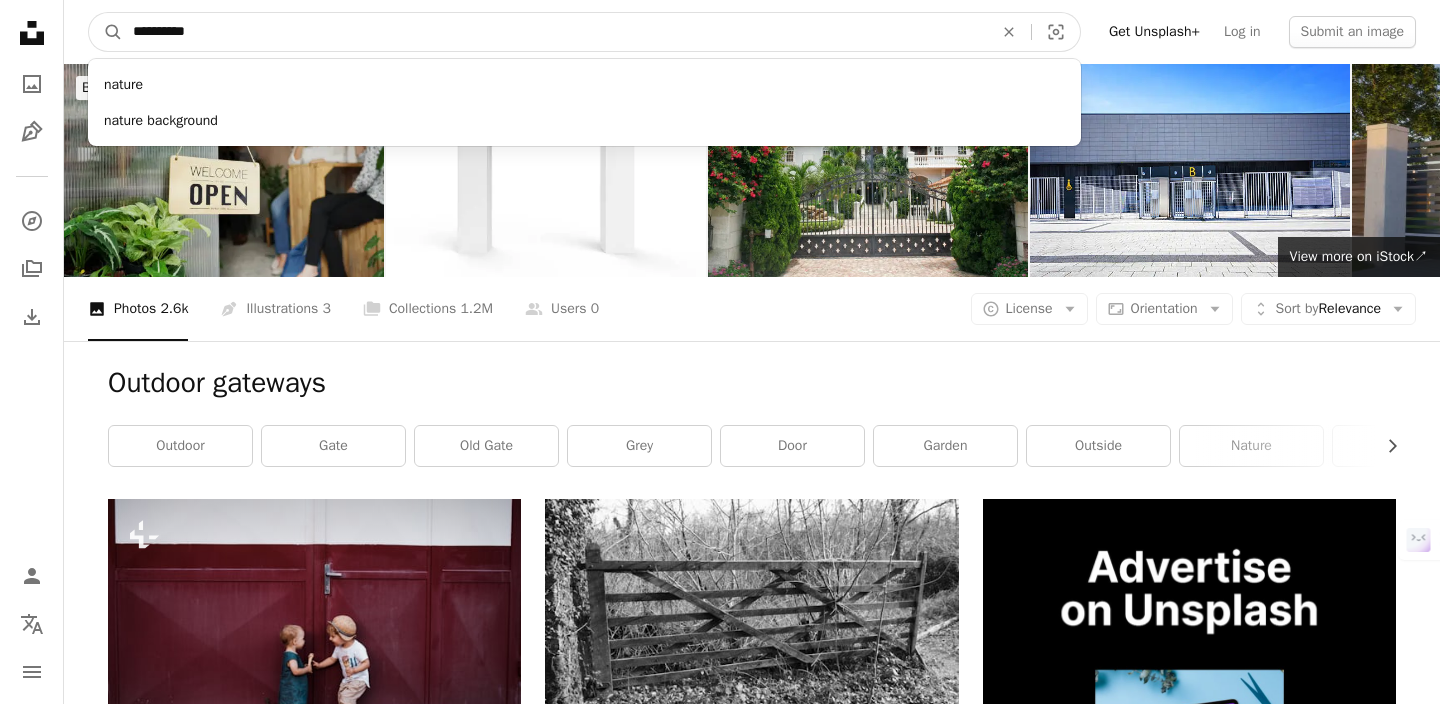 click on "A magnifying glass" at bounding box center [106, 32] 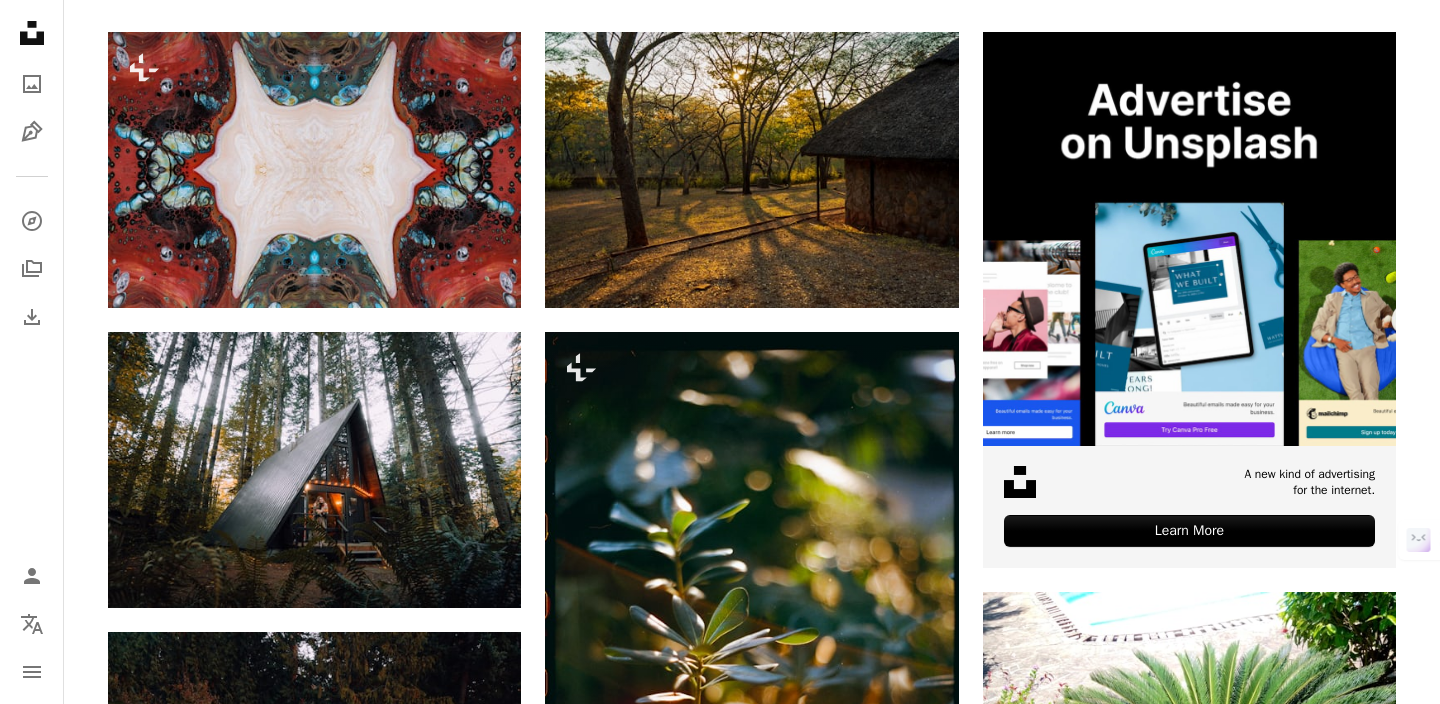 scroll, scrollTop: 479, scrollLeft: 0, axis: vertical 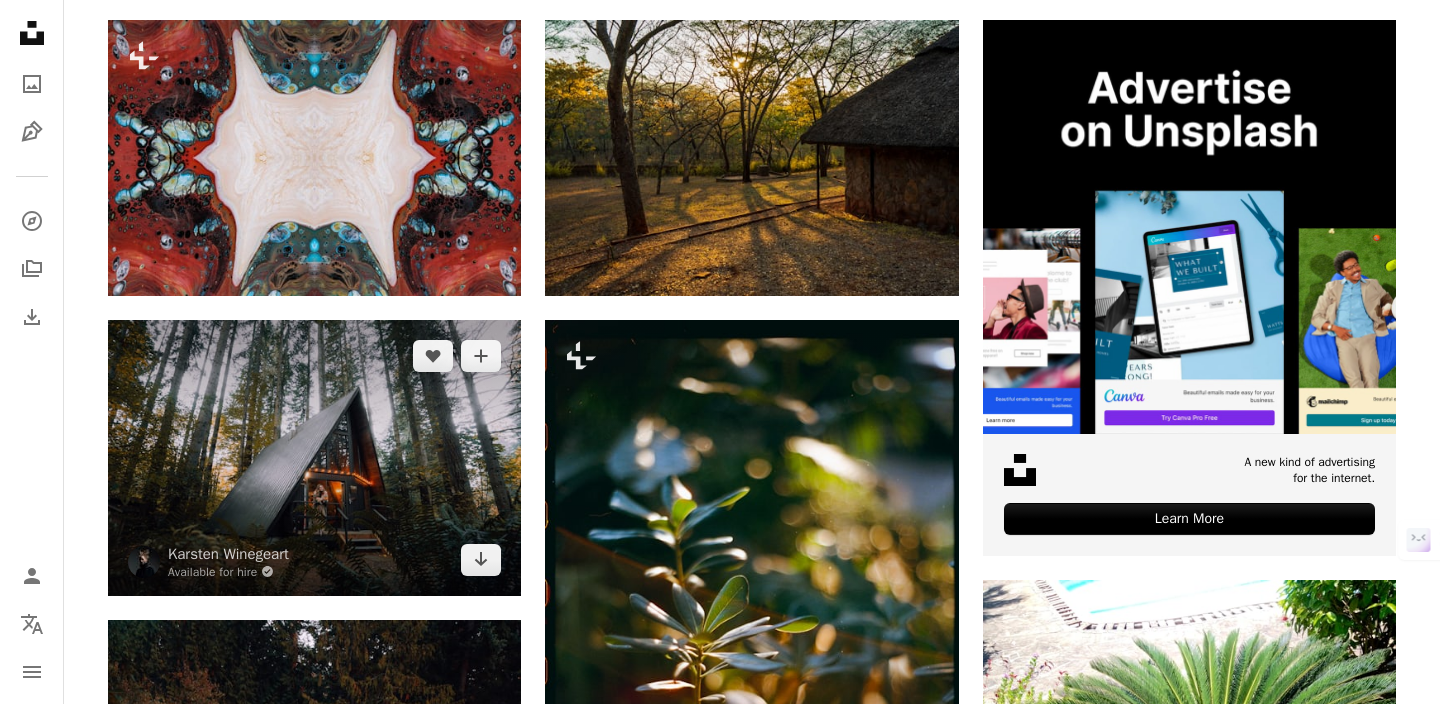 click at bounding box center [314, 458] 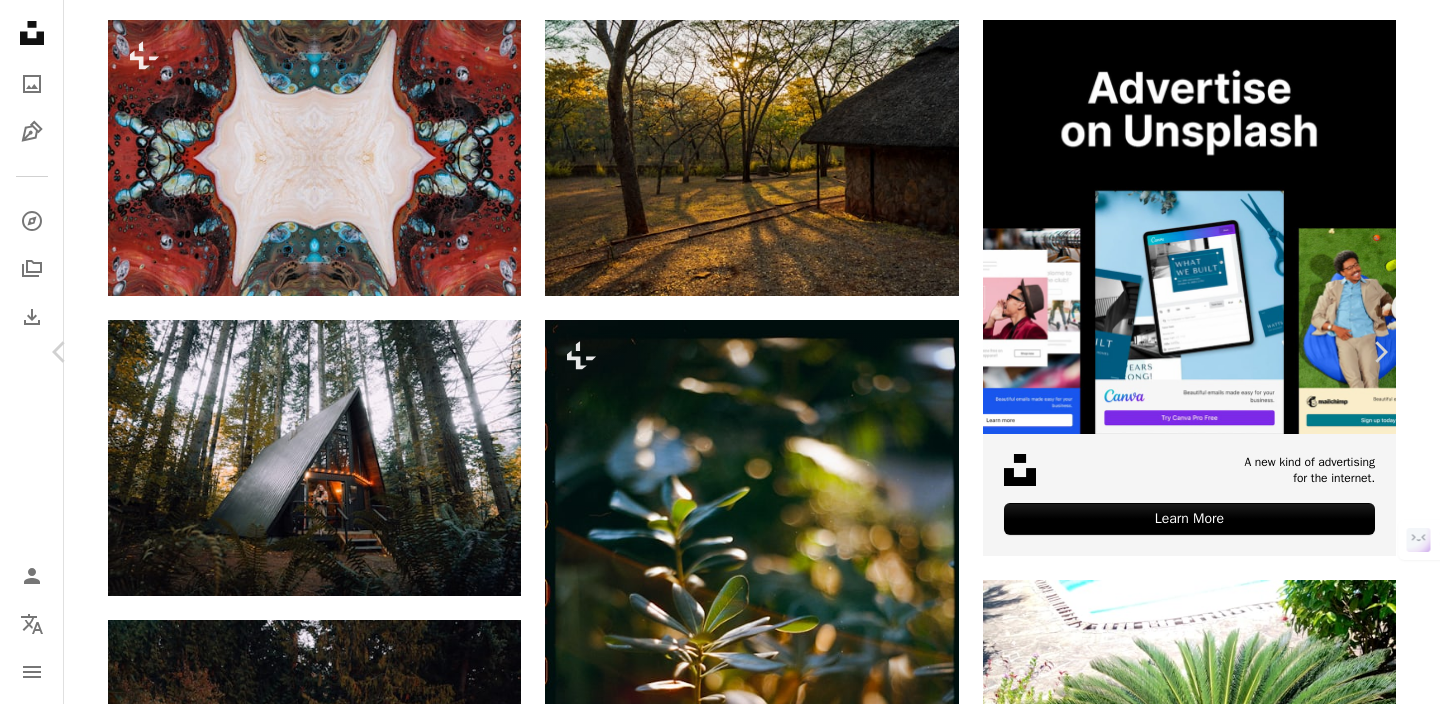 click on "Chevron down" 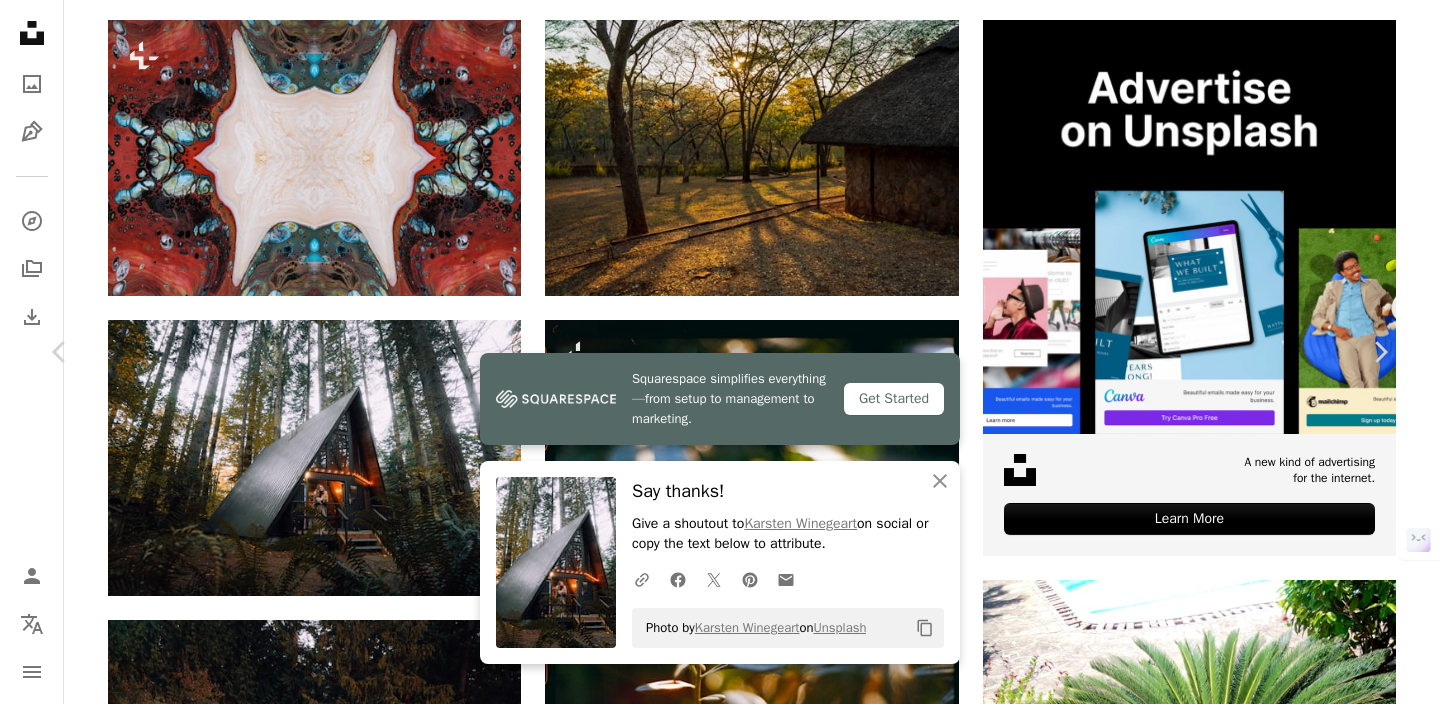 click on "An X shape" at bounding box center [20, 20] 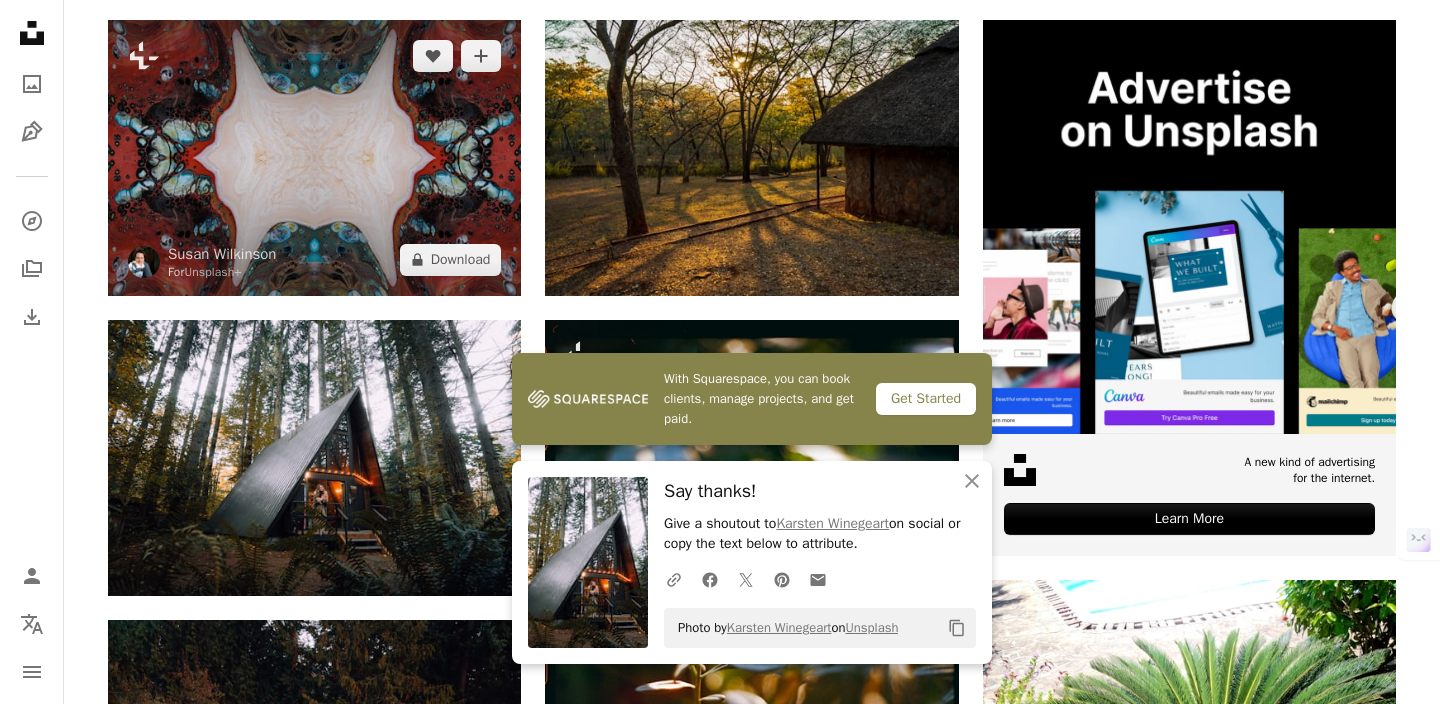 scroll, scrollTop: 0, scrollLeft: 0, axis: both 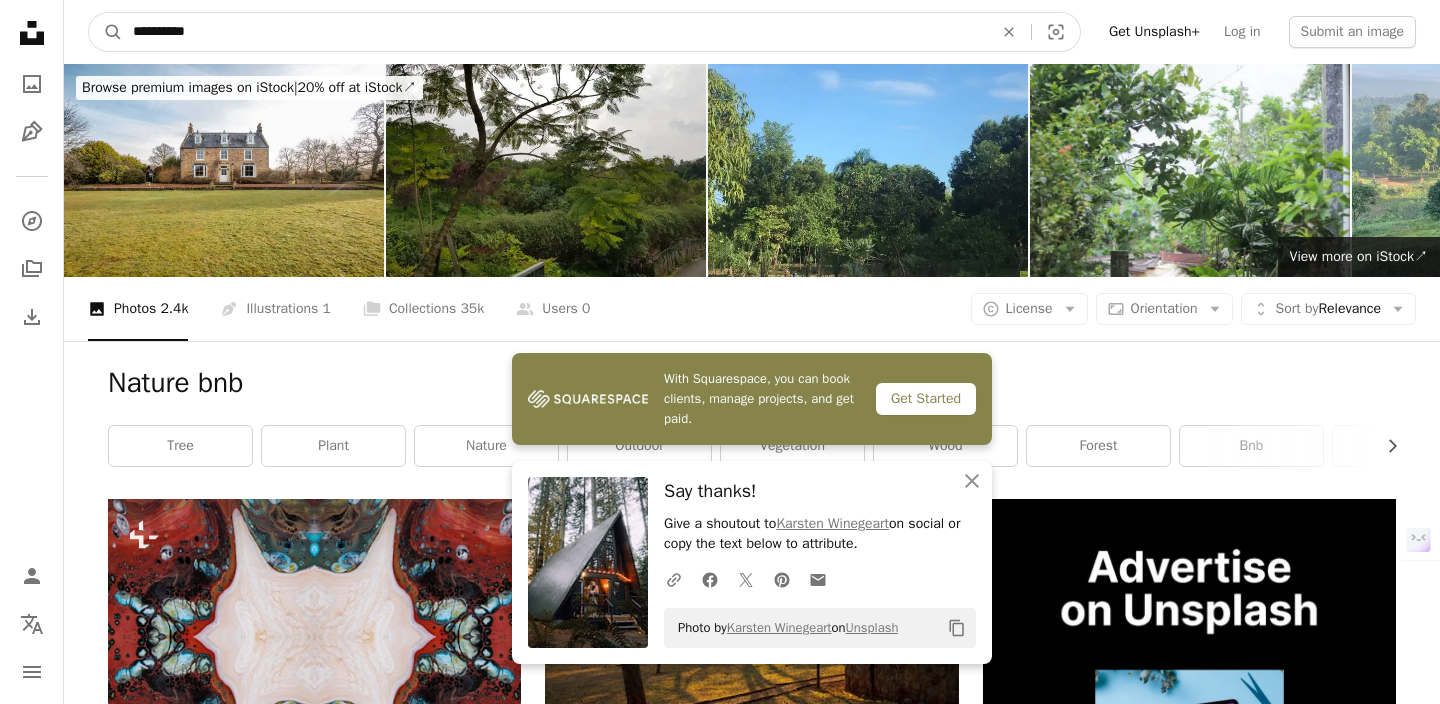 click on "**********" at bounding box center [555, 32] 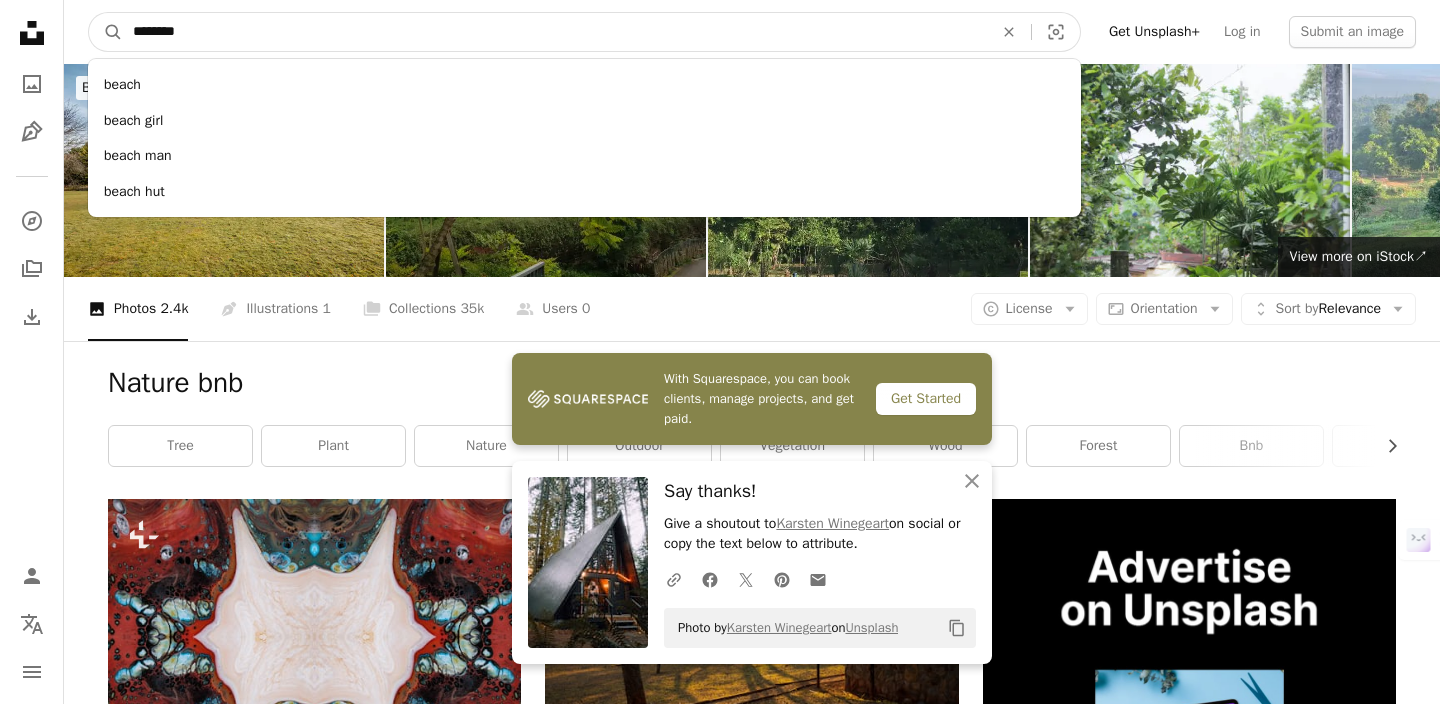 type on "*********" 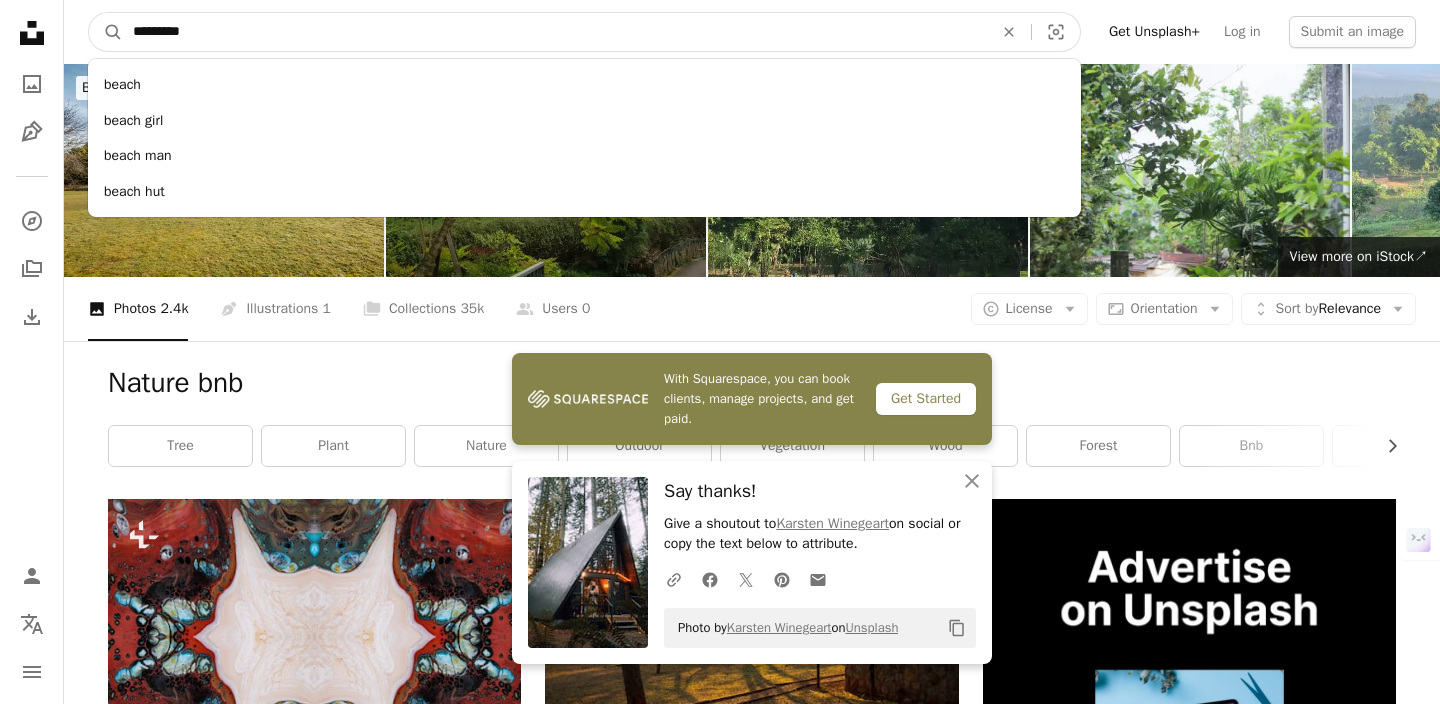 click on "A magnifying glass" at bounding box center [106, 32] 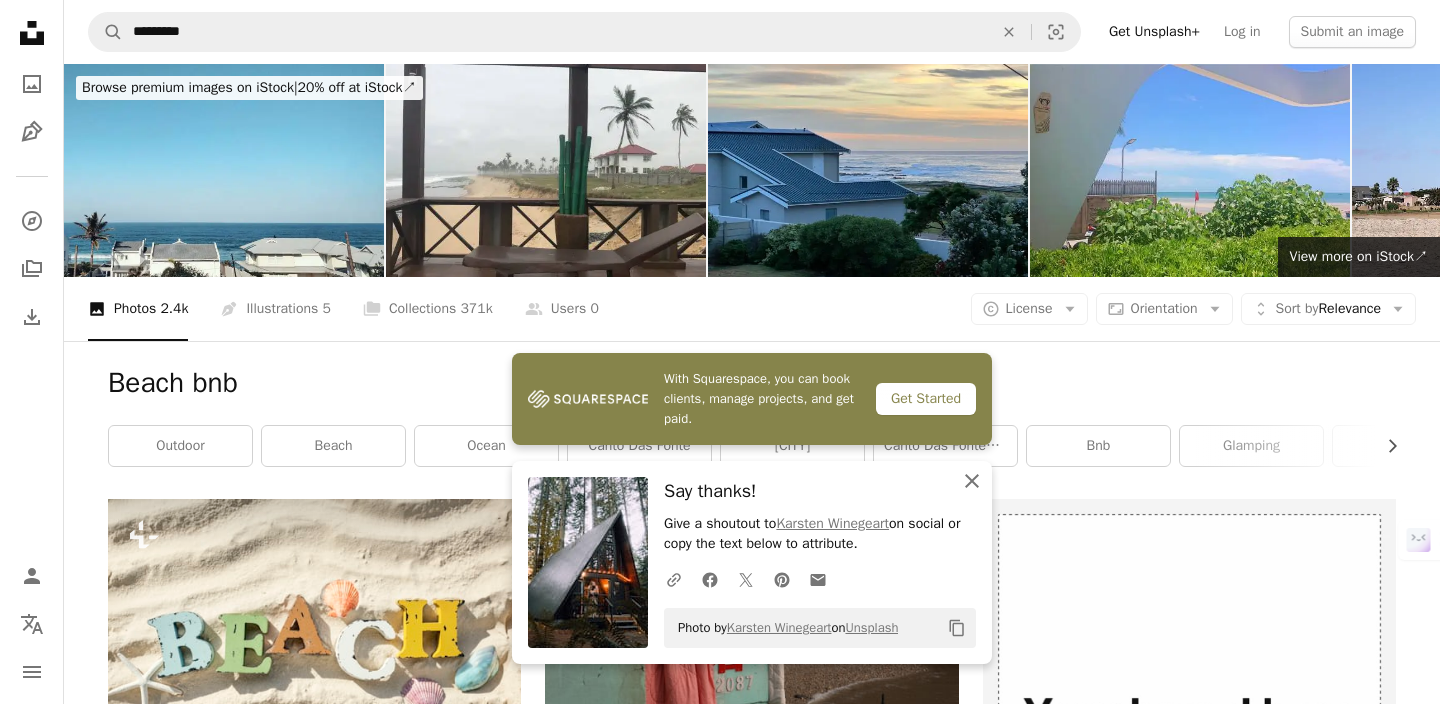 click 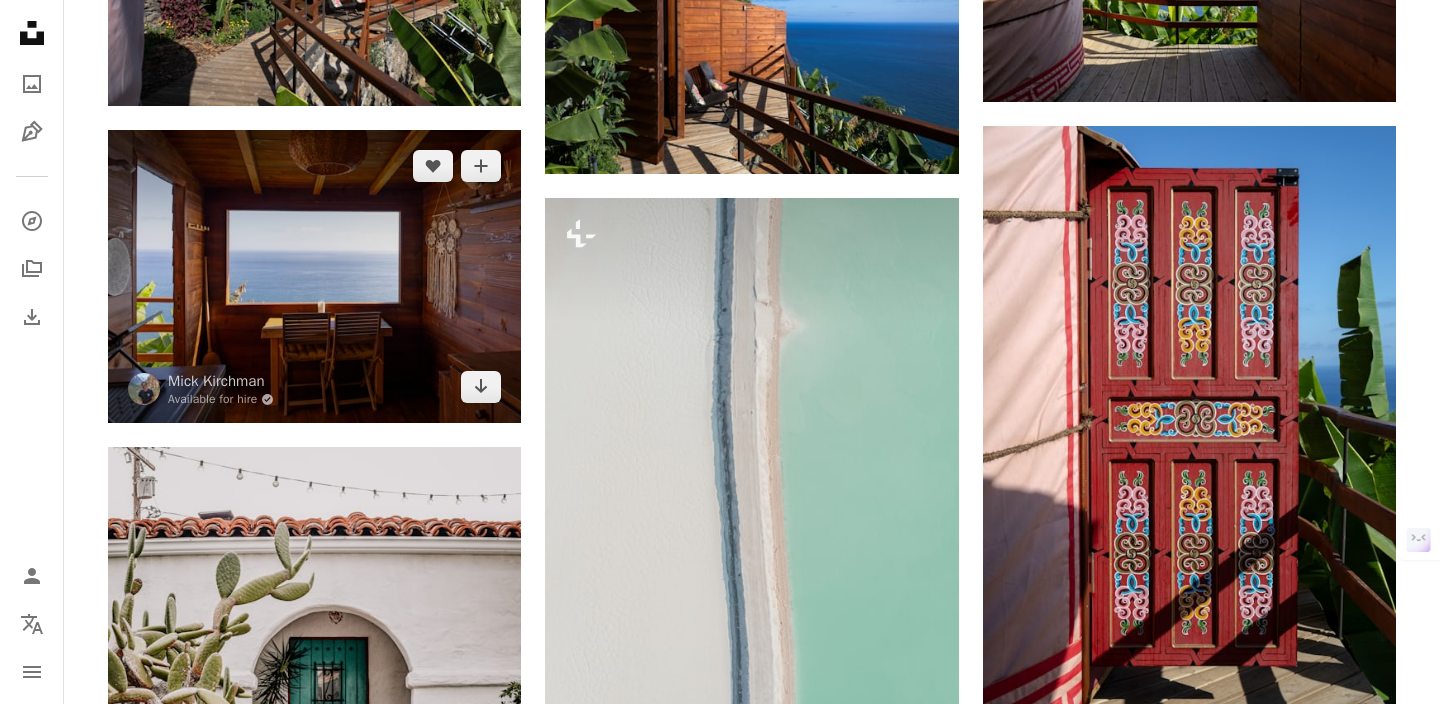 scroll, scrollTop: 1569, scrollLeft: 0, axis: vertical 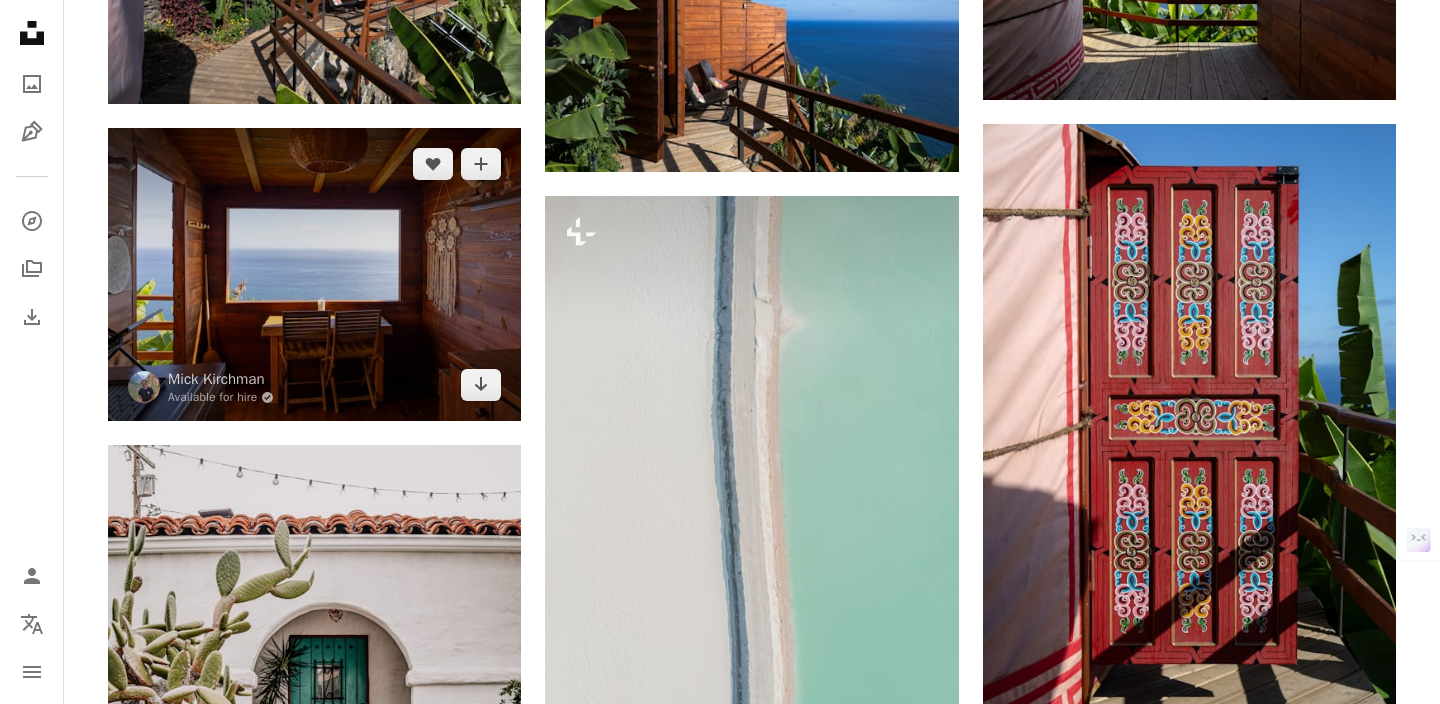 click at bounding box center (314, 274) 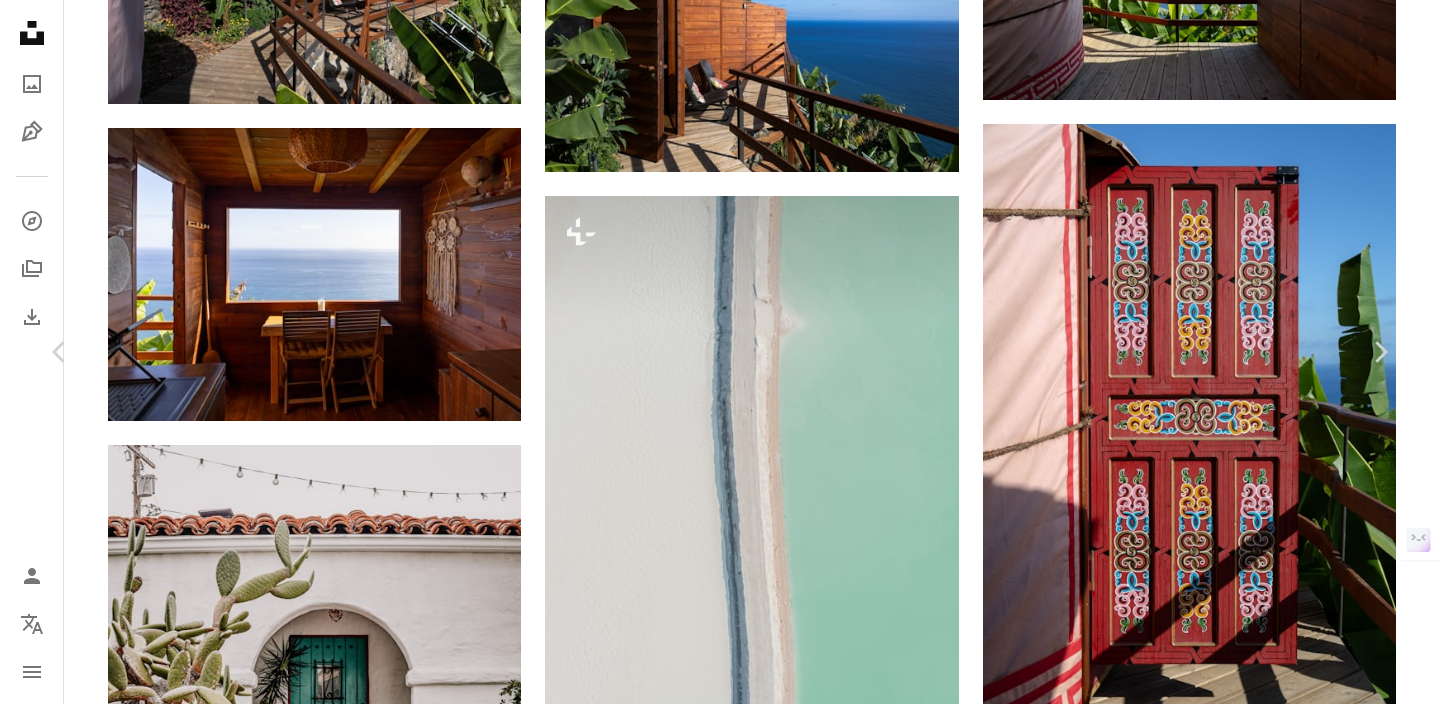 click 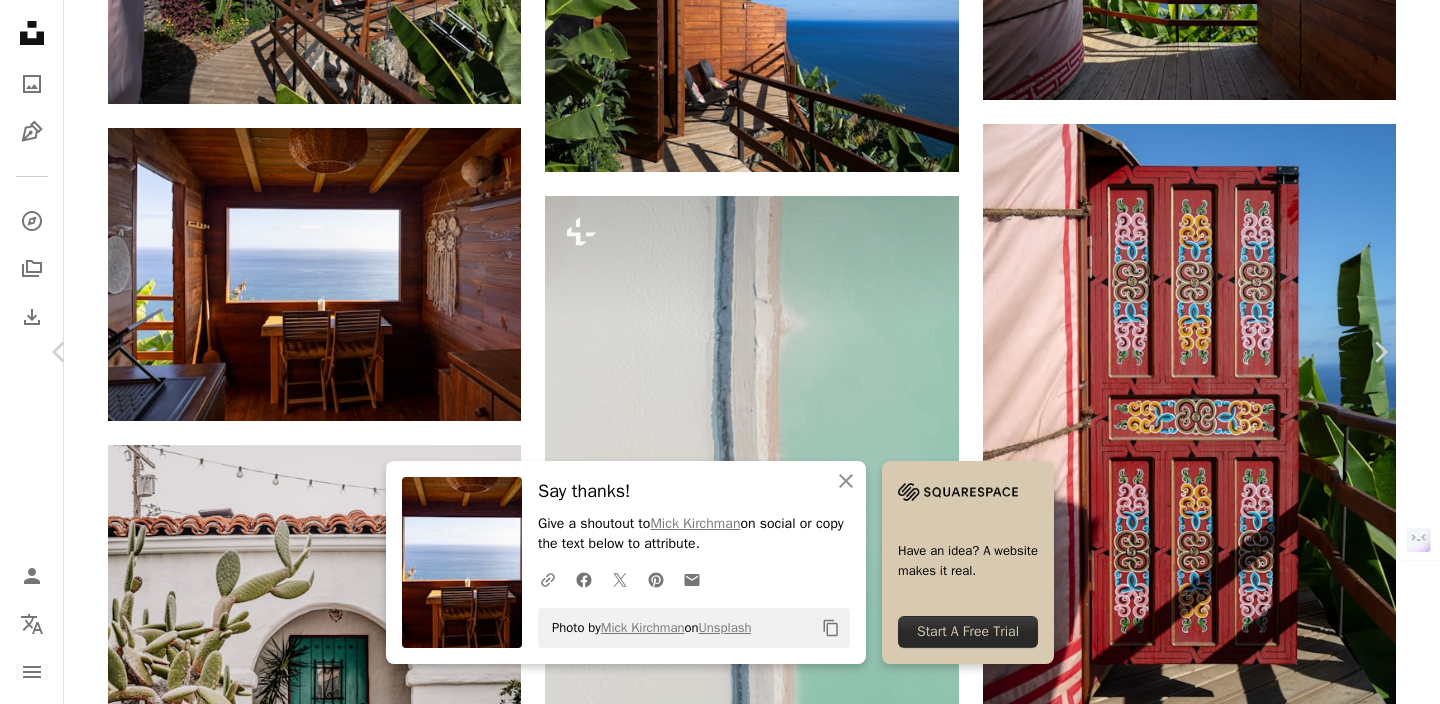 click on "An X shape" at bounding box center [20, 20] 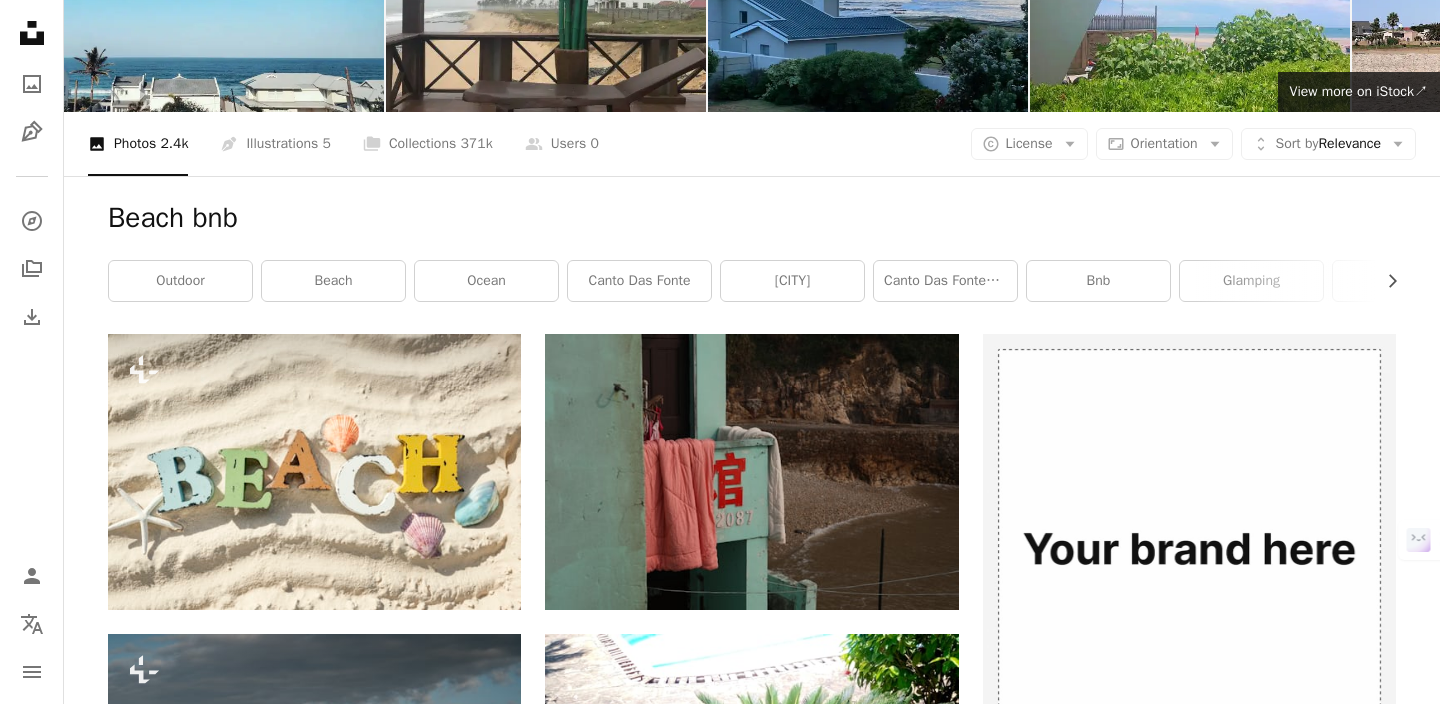 scroll, scrollTop: 0, scrollLeft: 0, axis: both 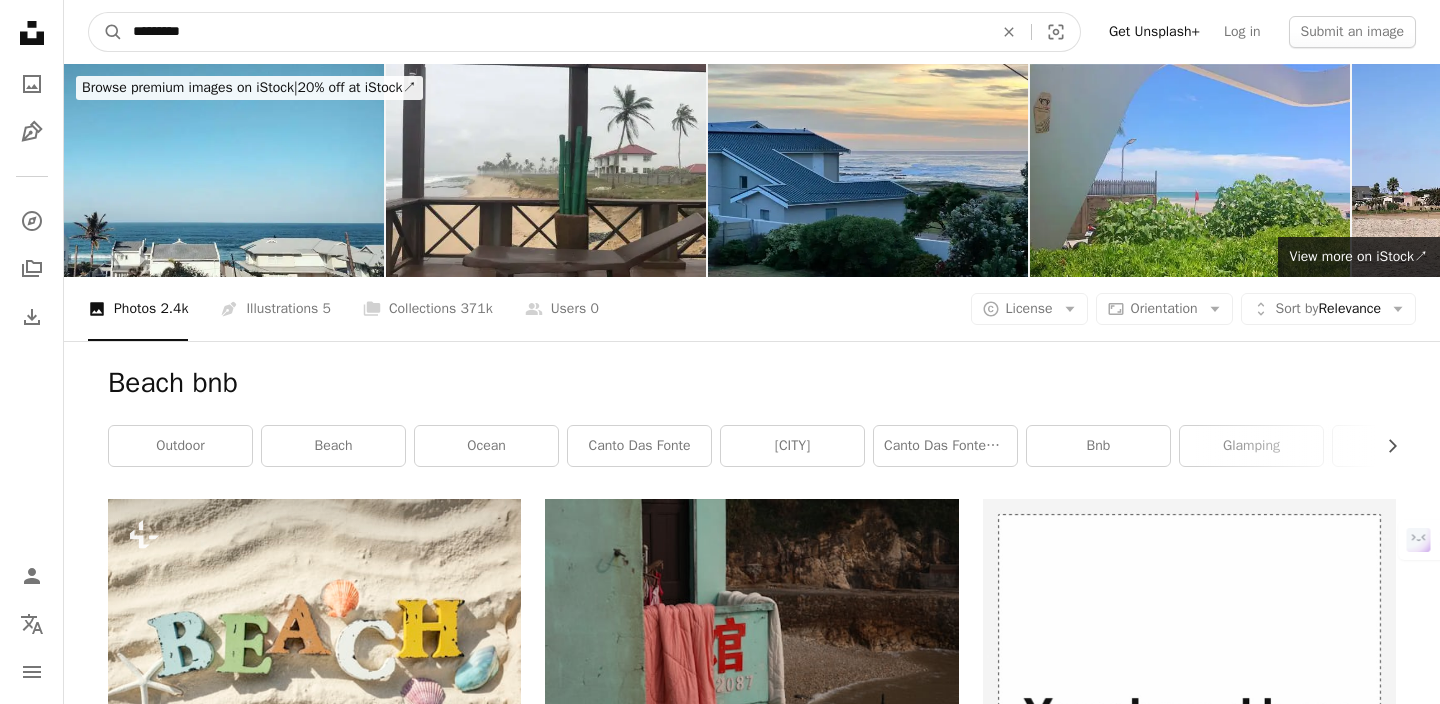 click on "*********" at bounding box center (555, 32) 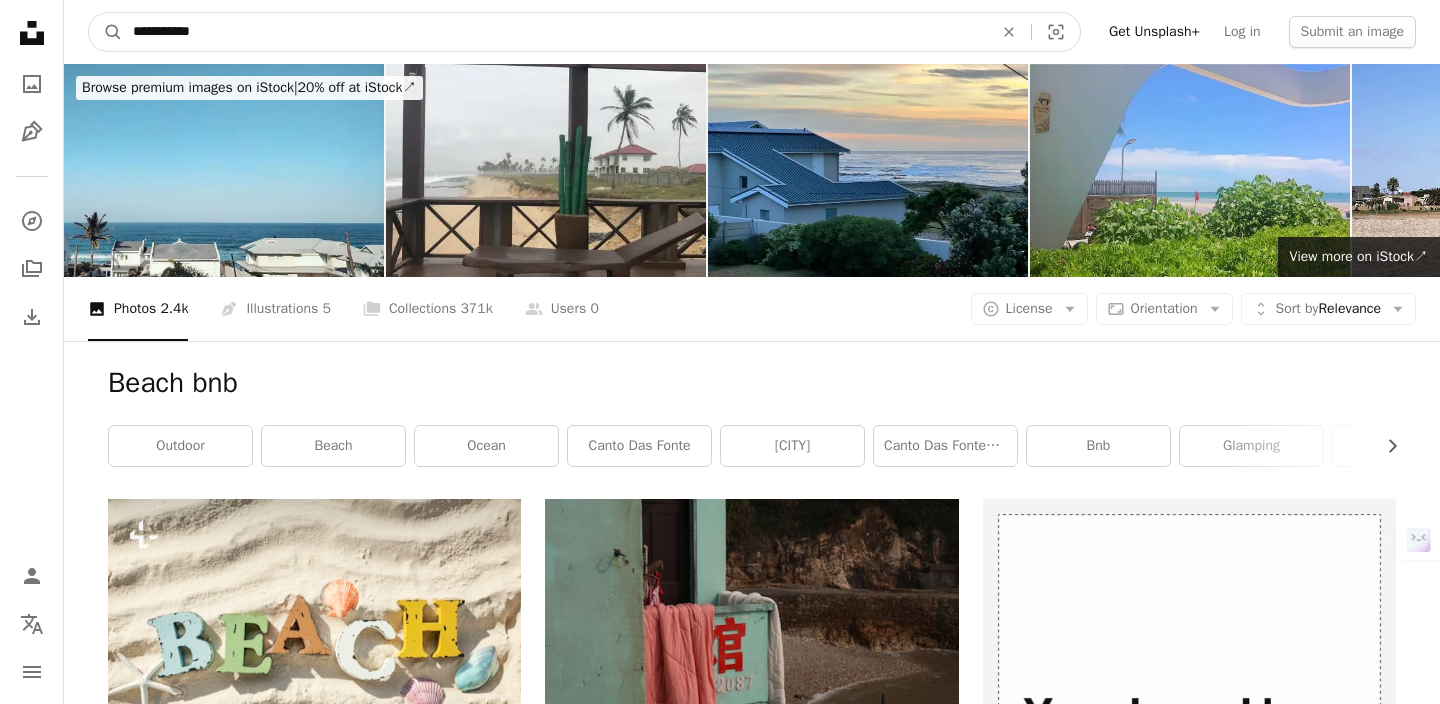 type on "**********" 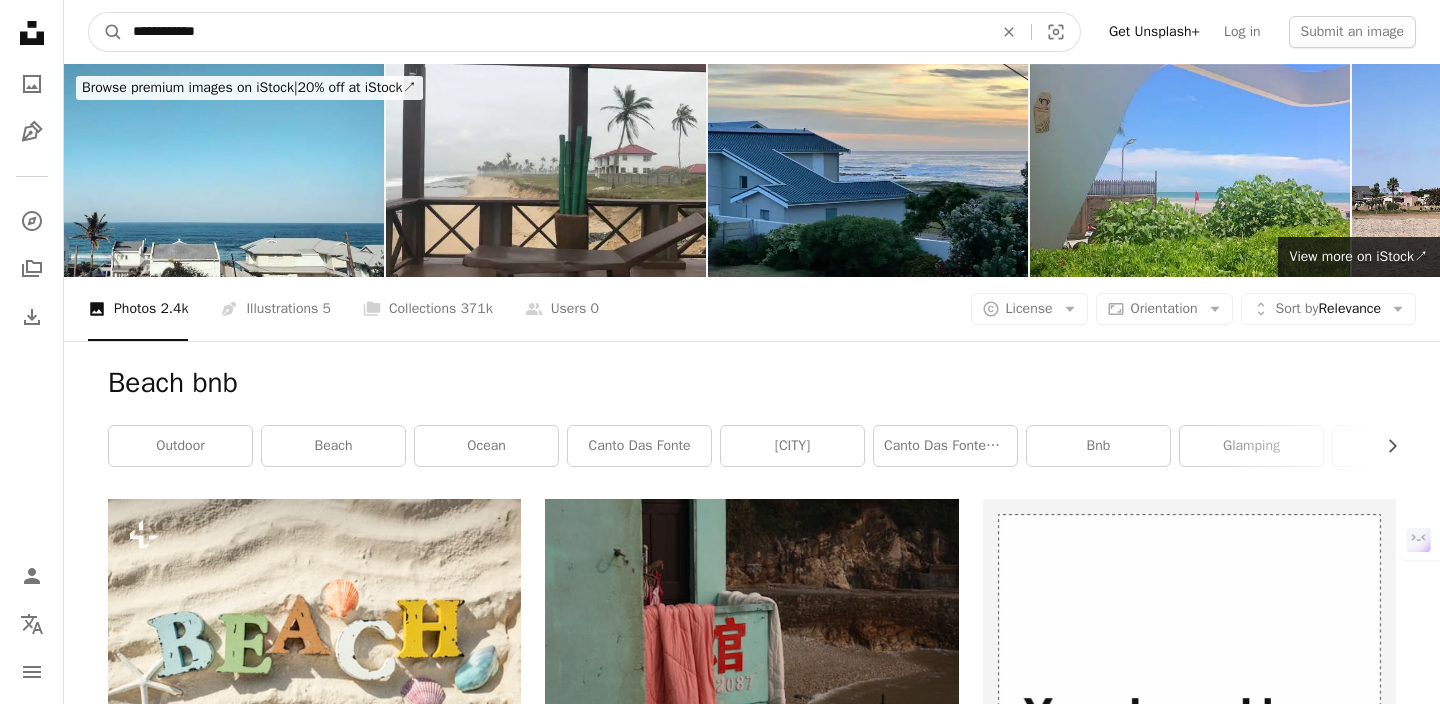 click on "A magnifying glass" at bounding box center [106, 32] 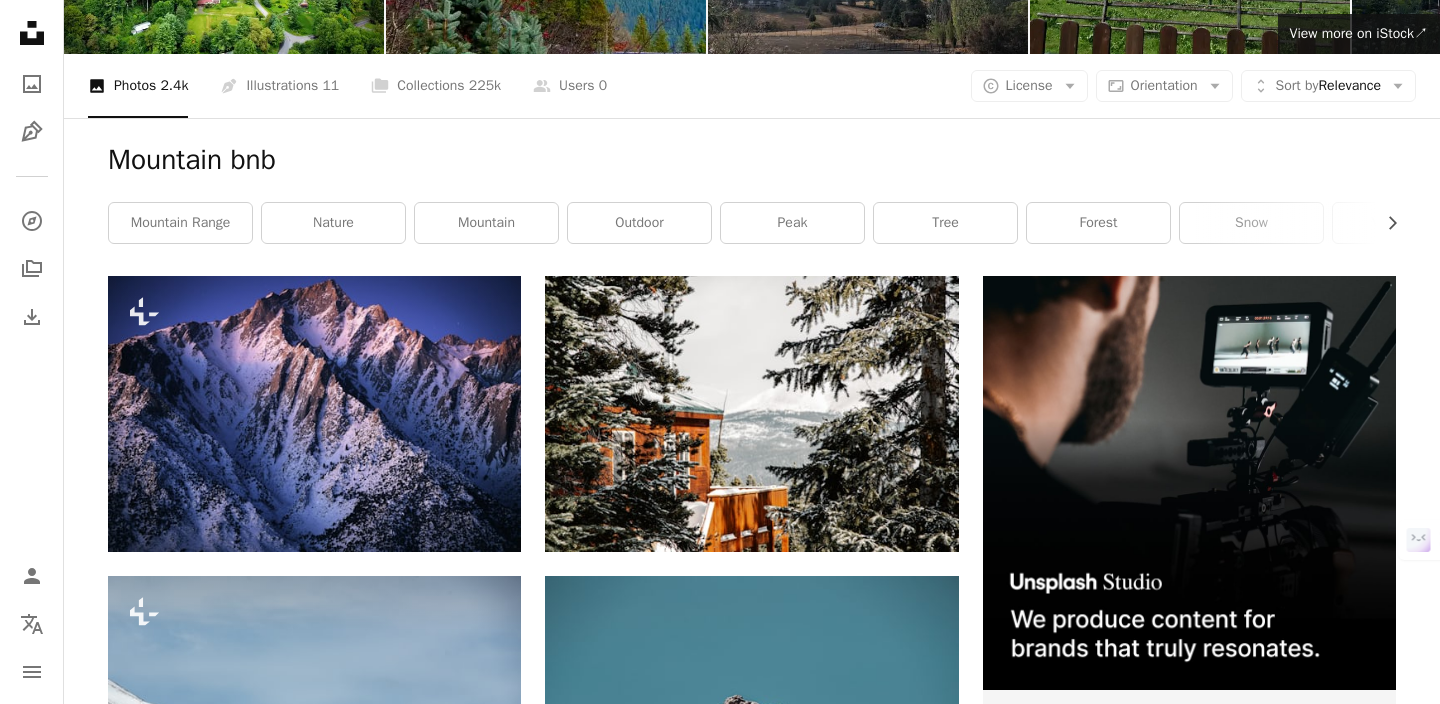 scroll, scrollTop: 231, scrollLeft: 0, axis: vertical 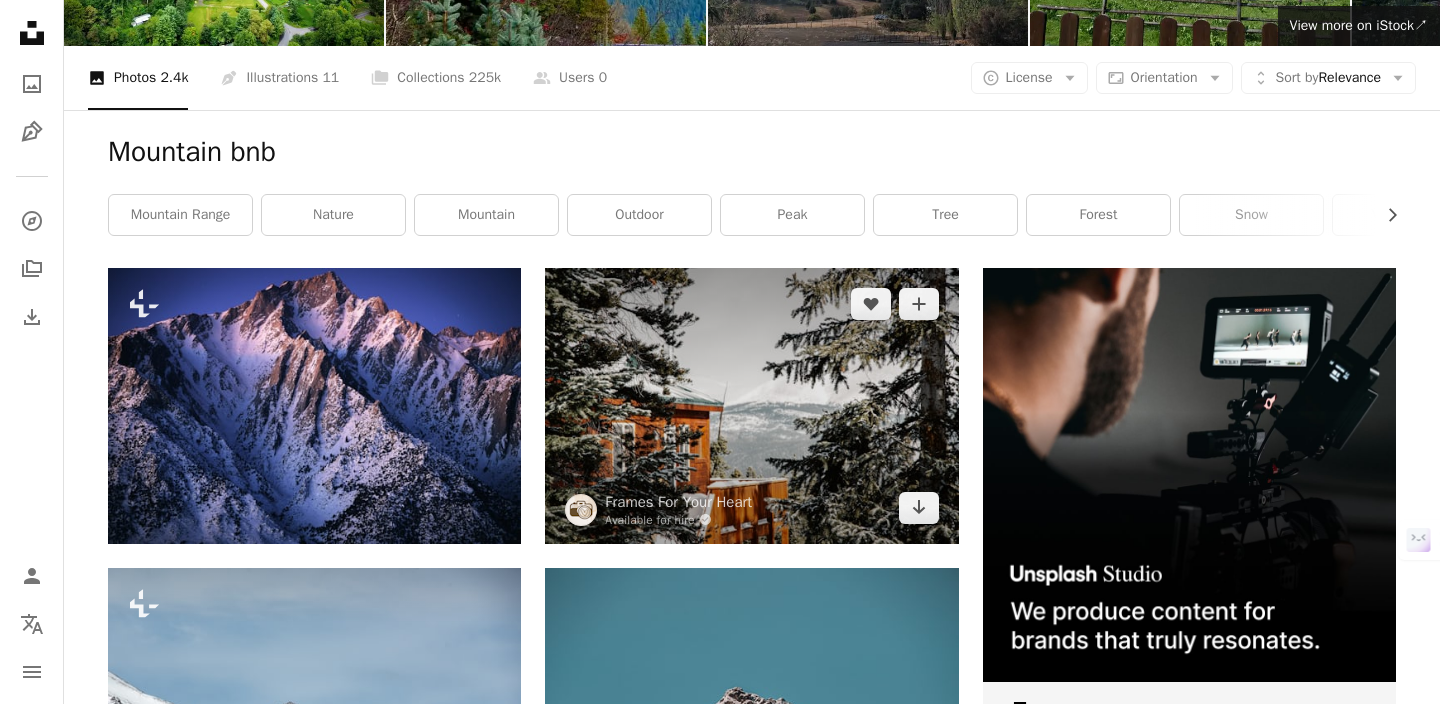 click at bounding box center [751, 405] 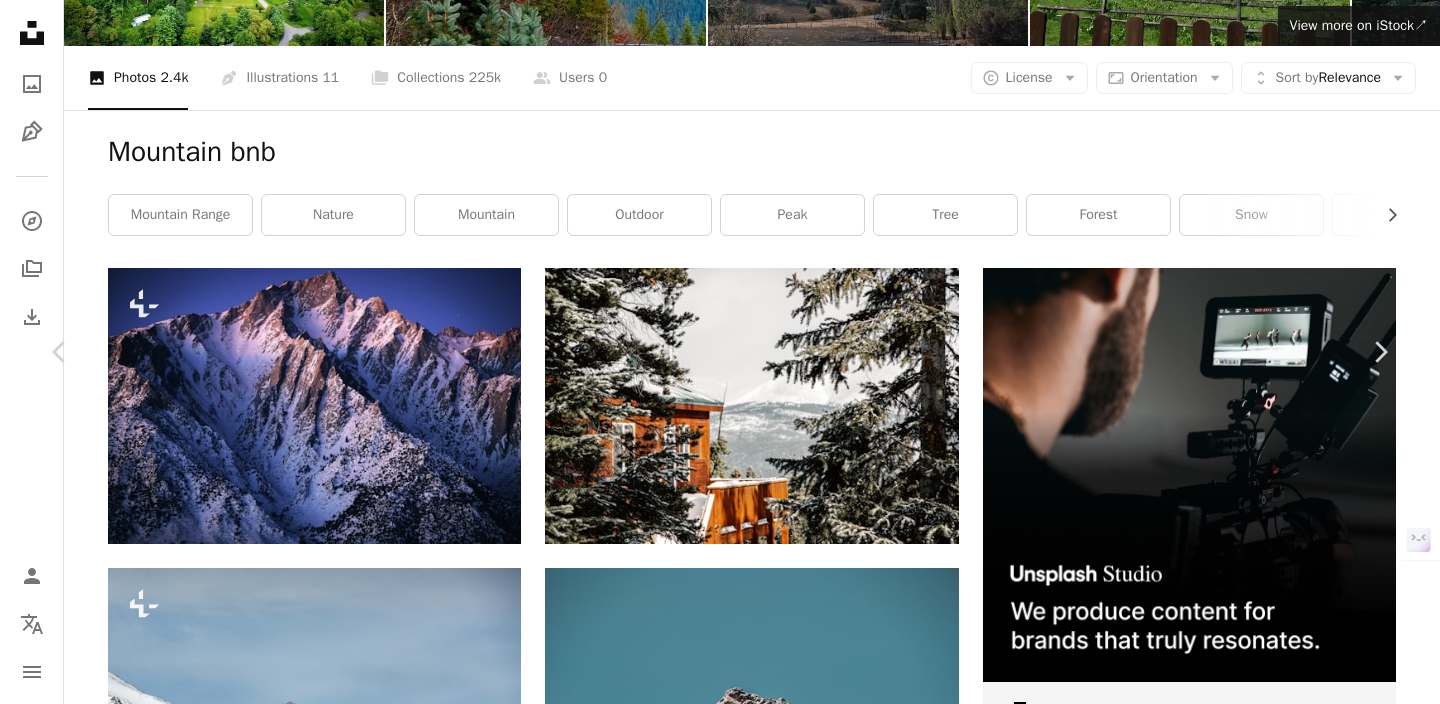 click on "Chevron down" 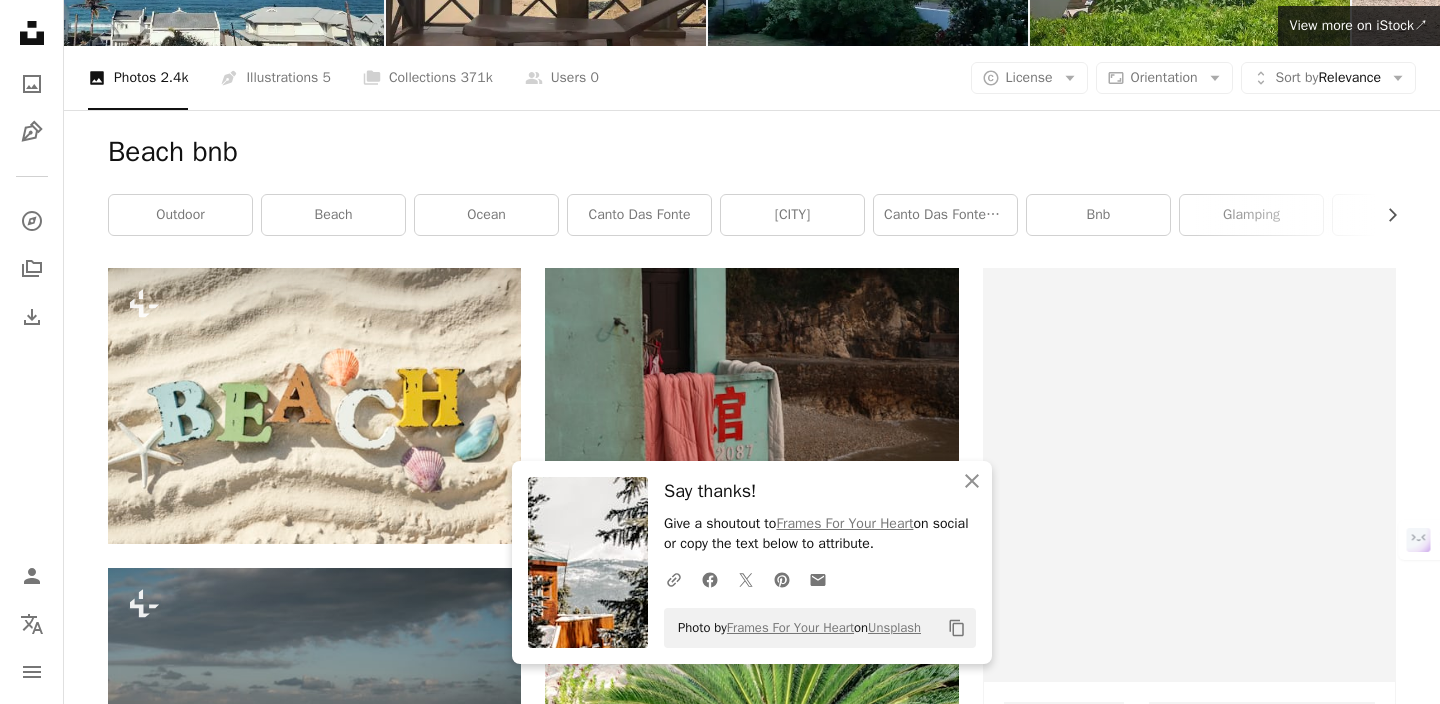 scroll, scrollTop: 0, scrollLeft: 0, axis: both 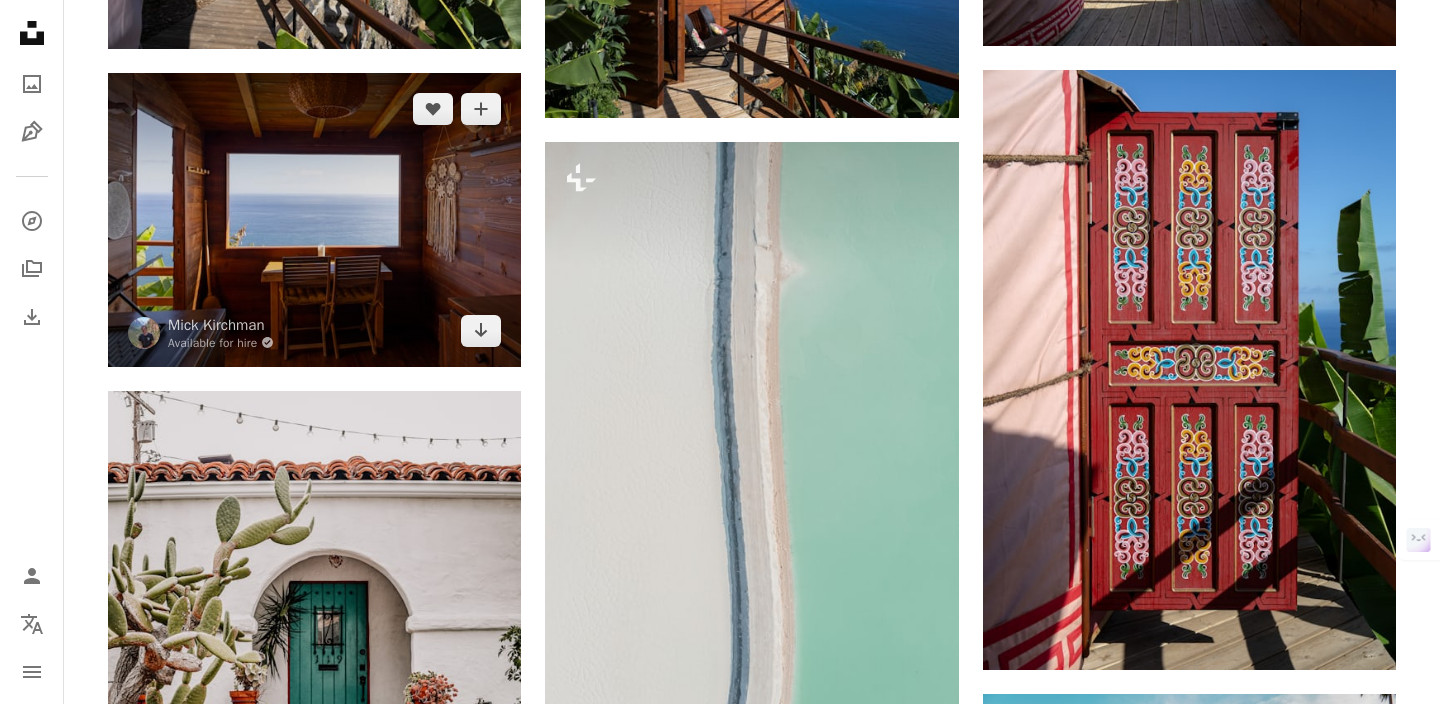 click at bounding box center (314, 219) 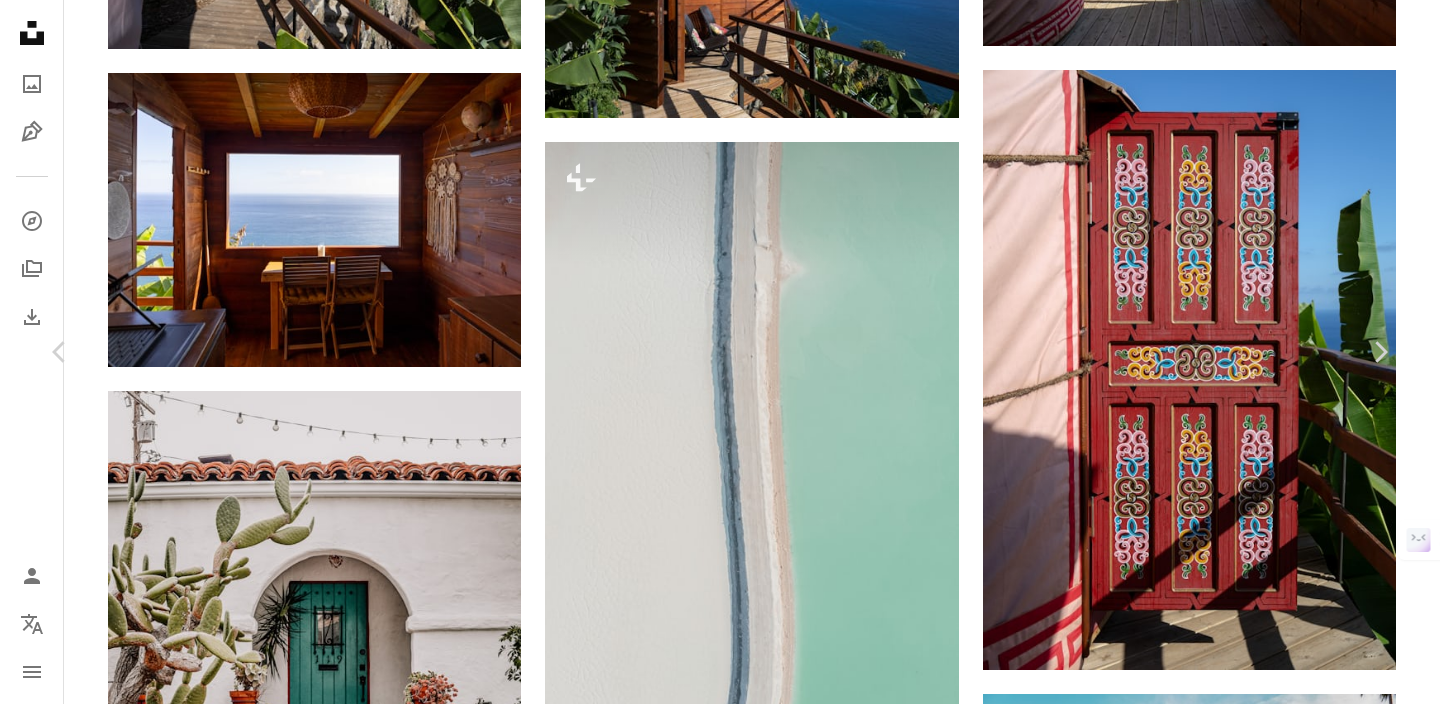 click on "Chevron down" 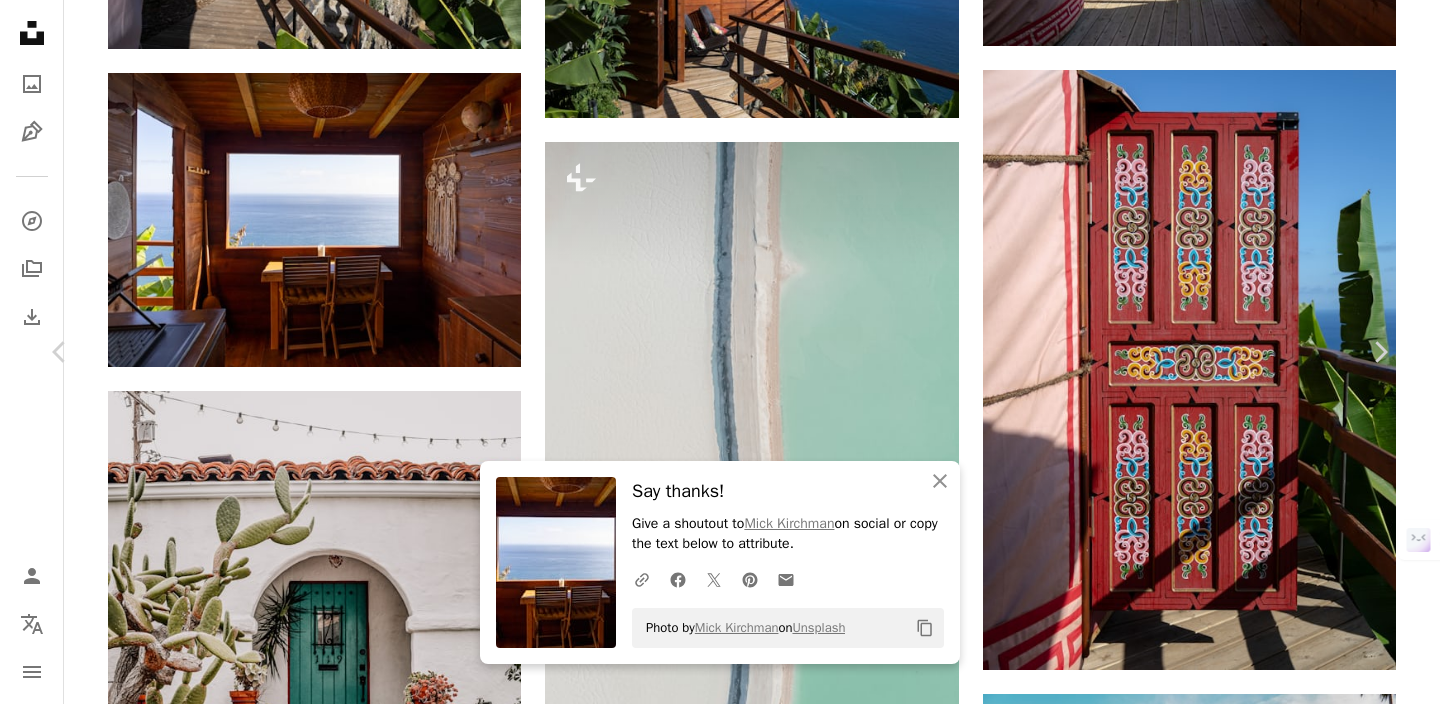 click on "An X shape Chevron left Chevron right An X shape Close Say thanks! Give a shoutout to Mick Kirchman Available for hire A checkmark inside of a circle A heart A plus sign Download free Chevron down" at bounding box center (712, 2866) 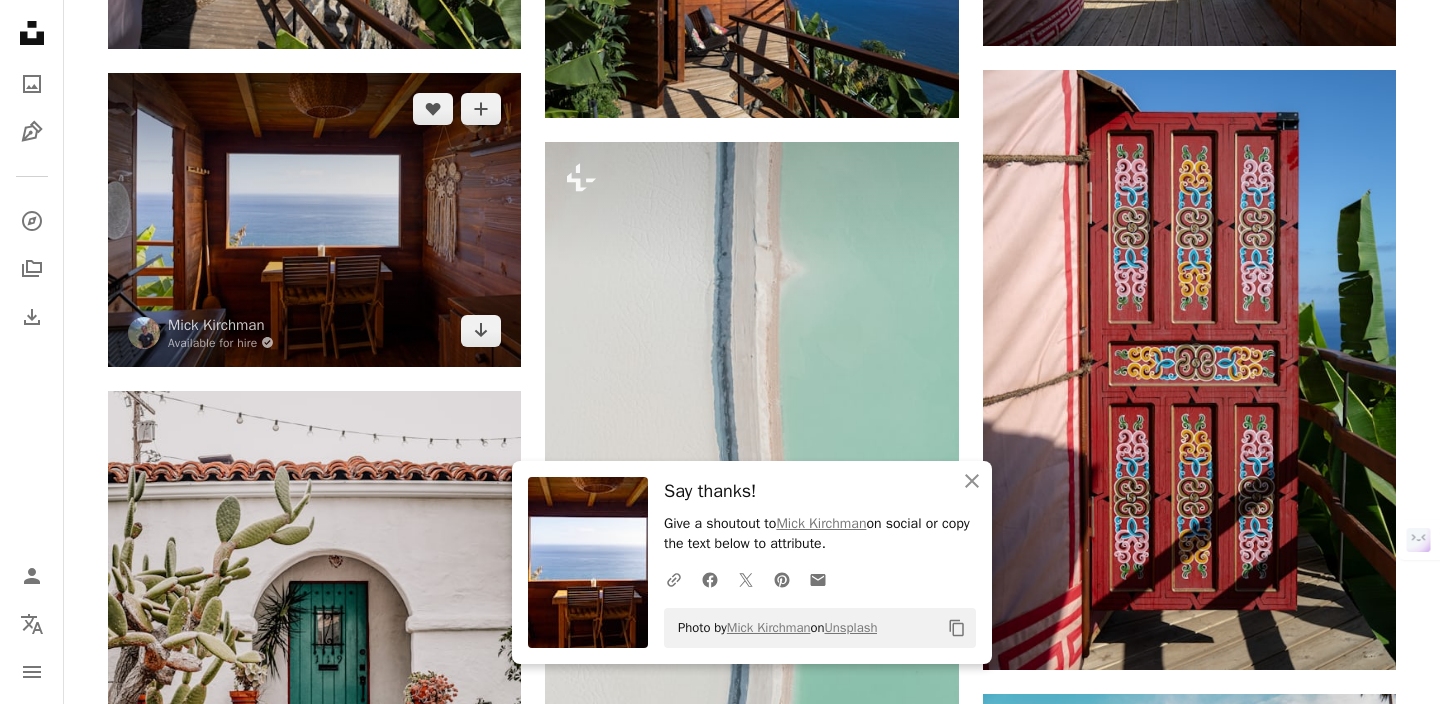 click at bounding box center (314, 219) 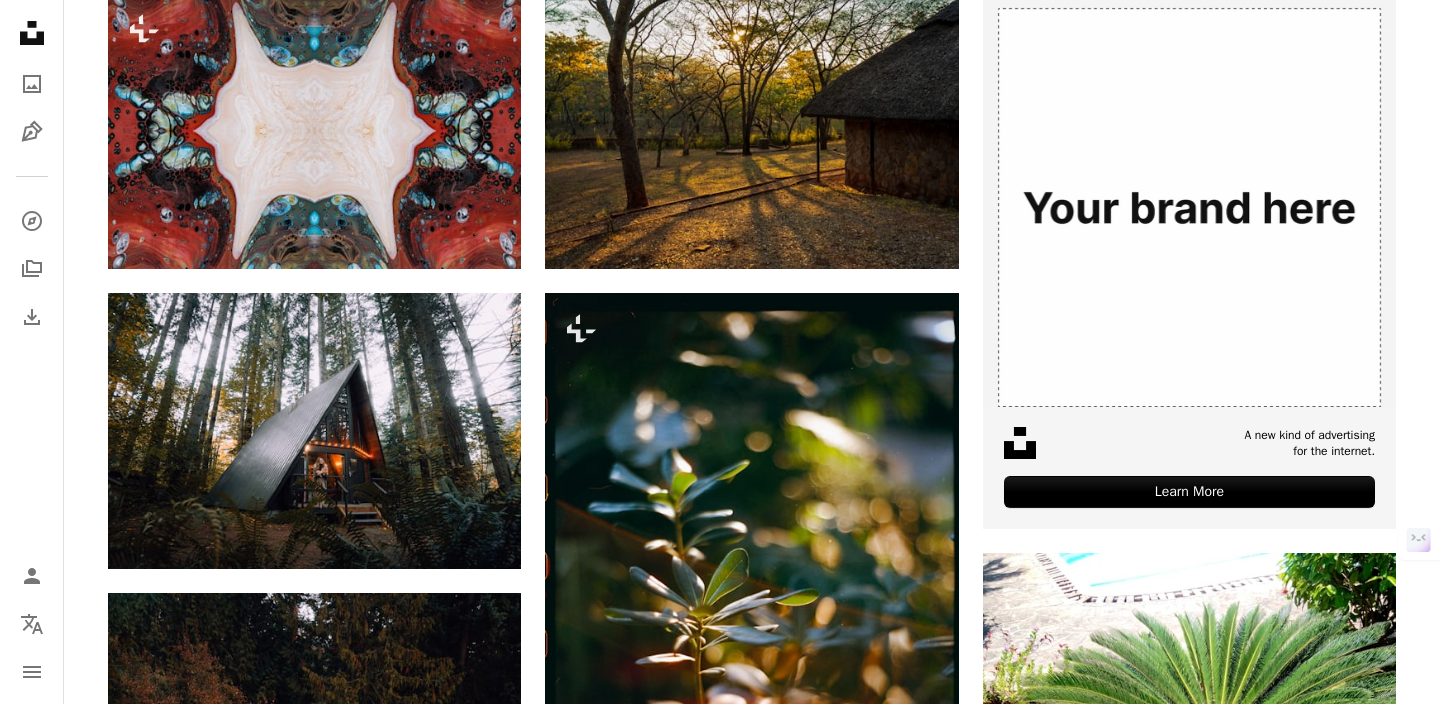 scroll, scrollTop: 504, scrollLeft: 0, axis: vertical 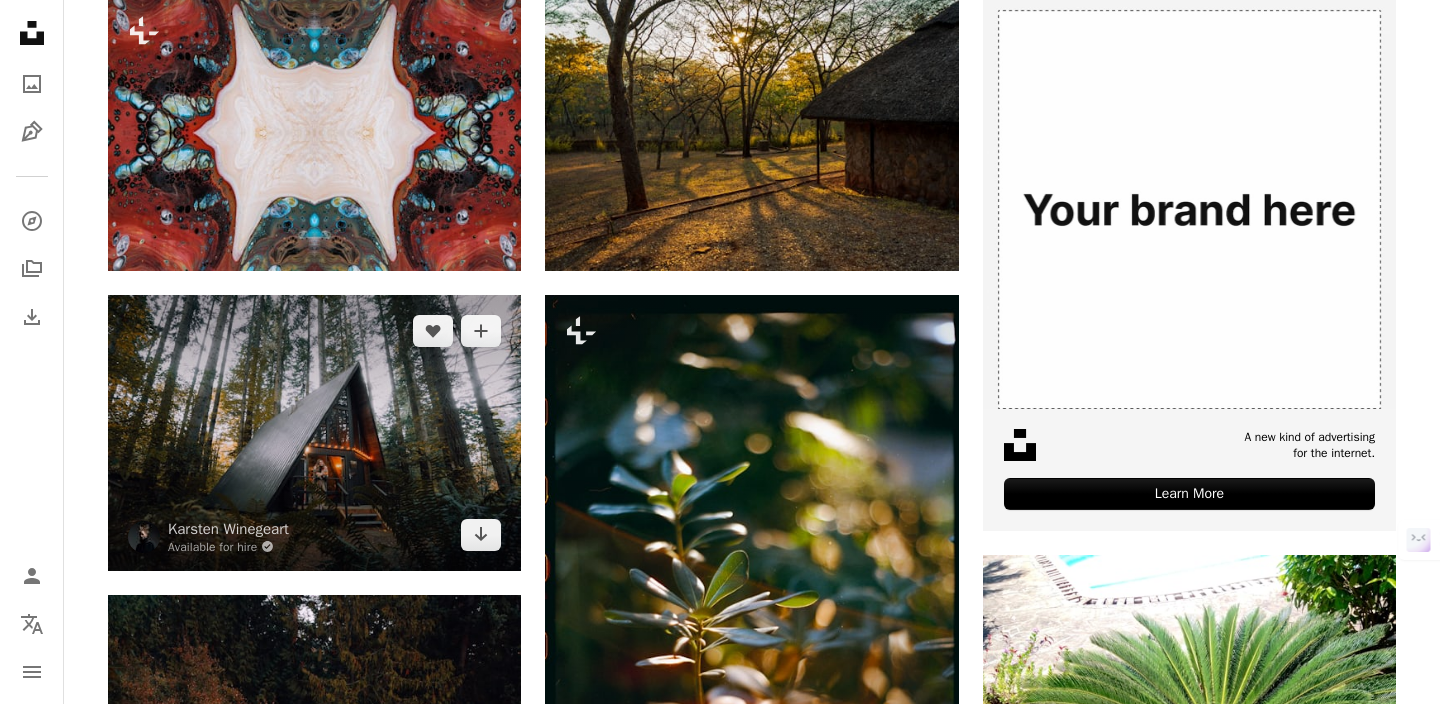 click at bounding box center (314, 433) 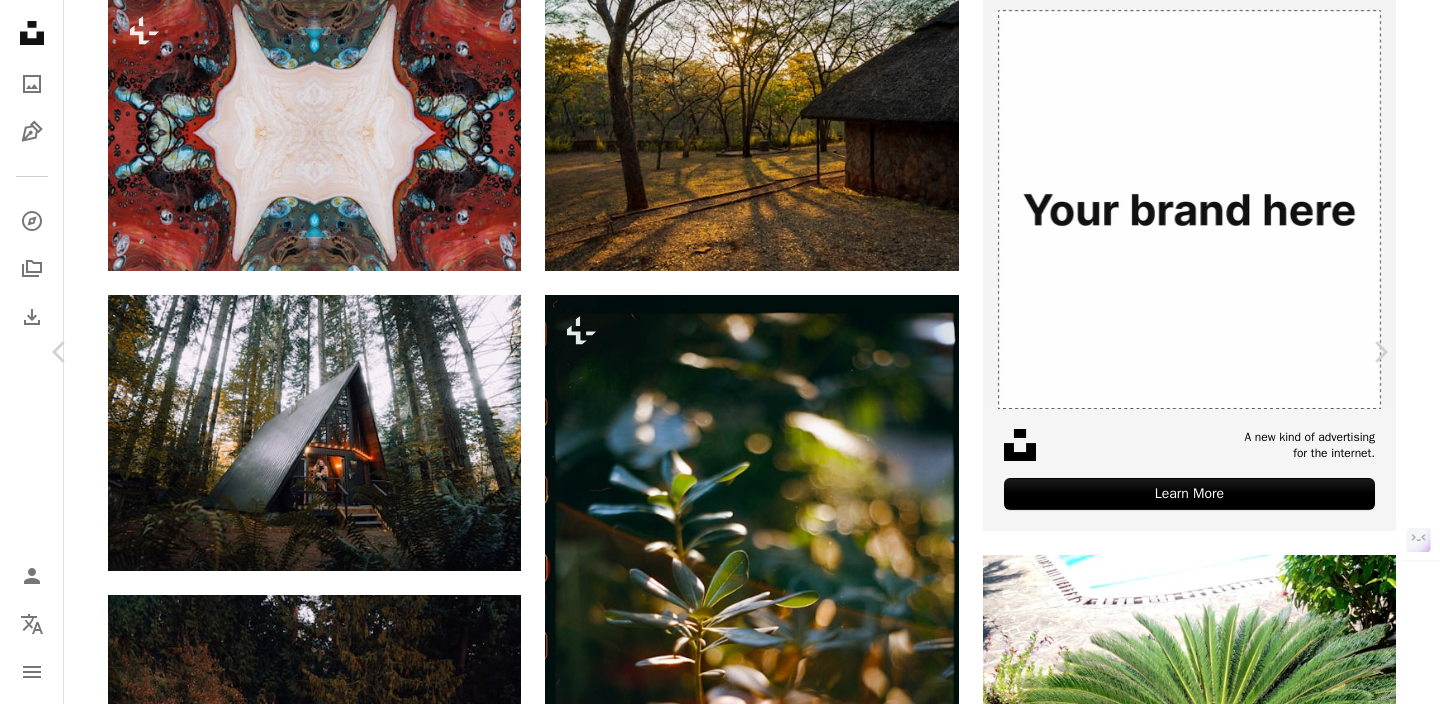 click on "Chevron down" 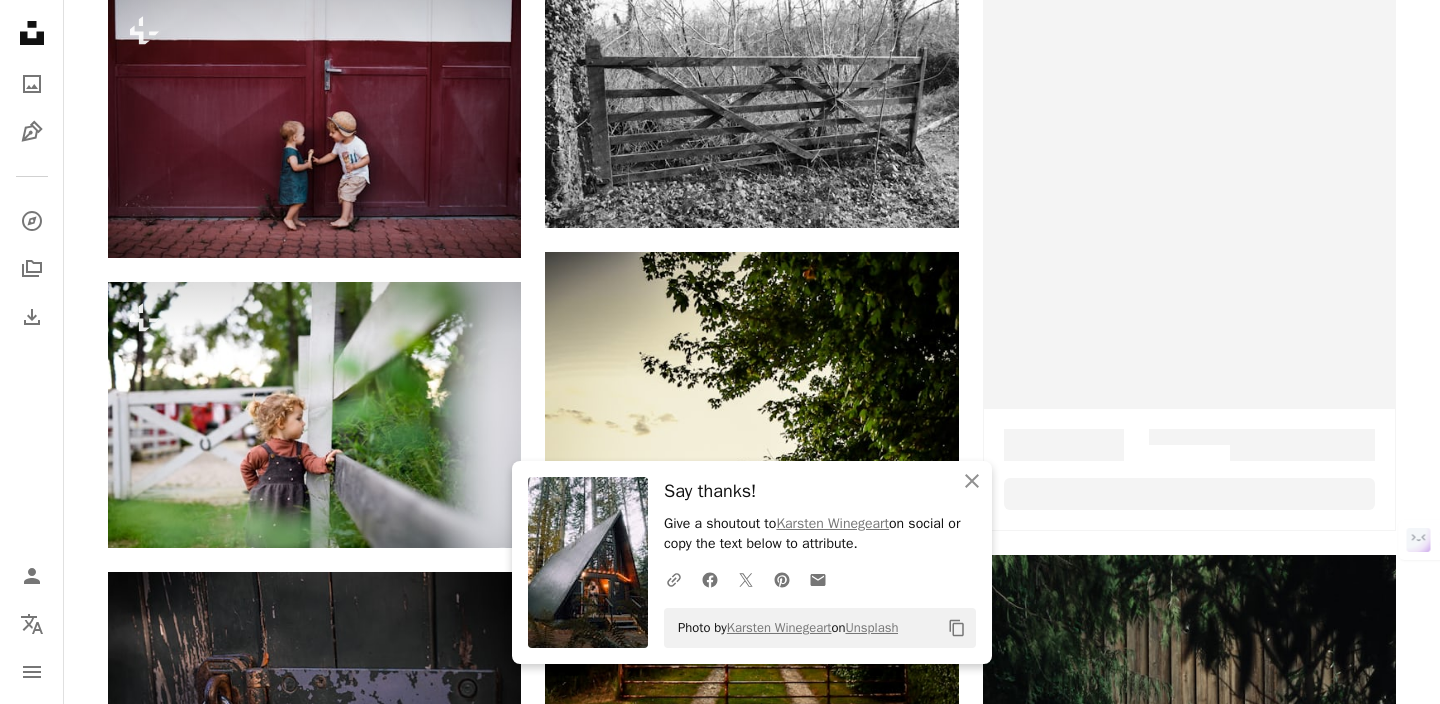 scroll, scrollTop: 0, scrollLeft: 0, axis: both 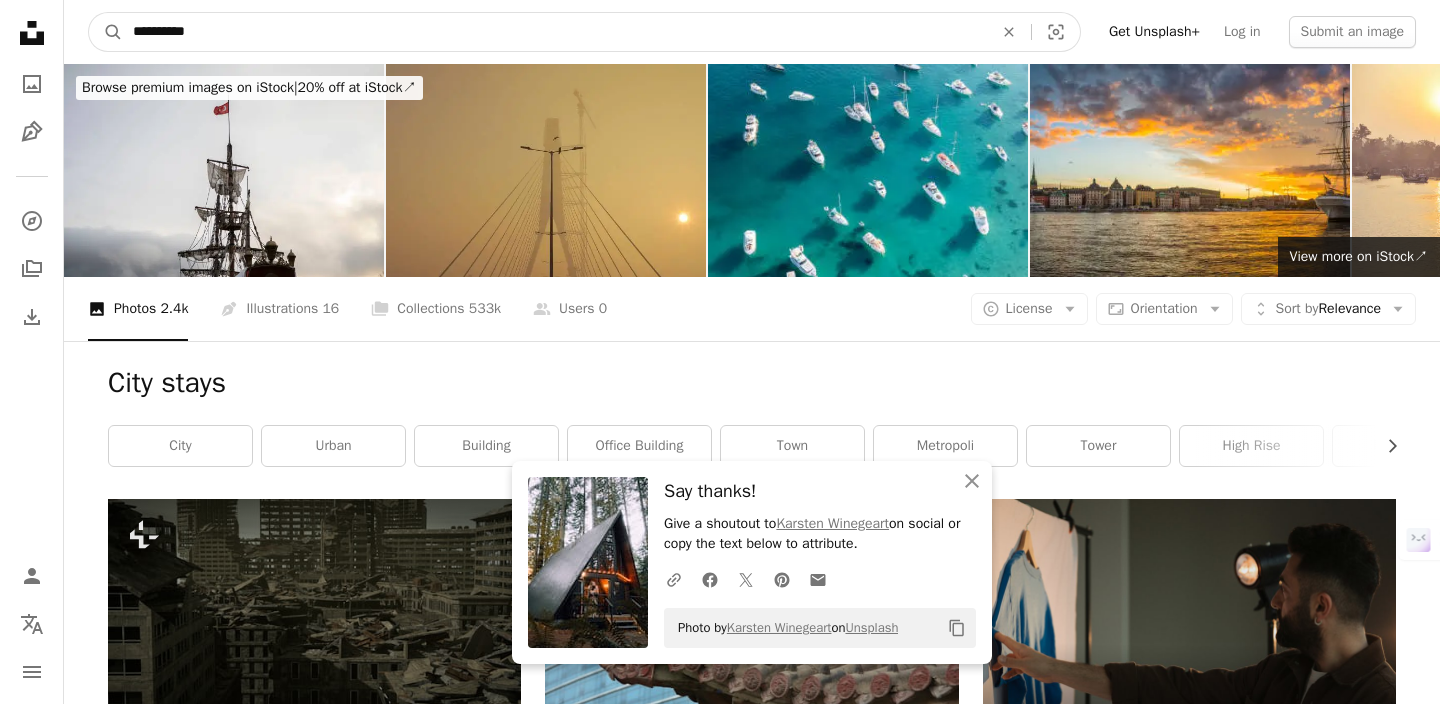 click on "**********" at bounding box center (555, 32) 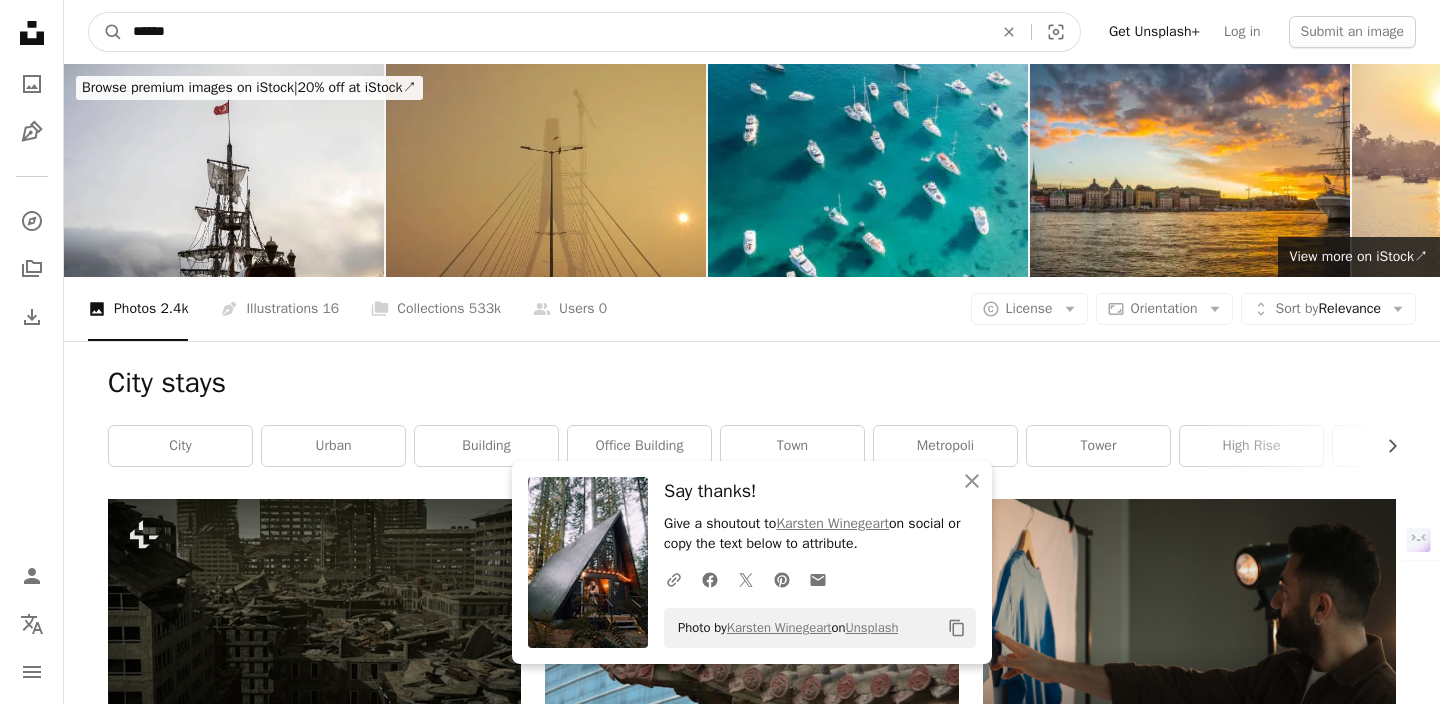 type on "****" 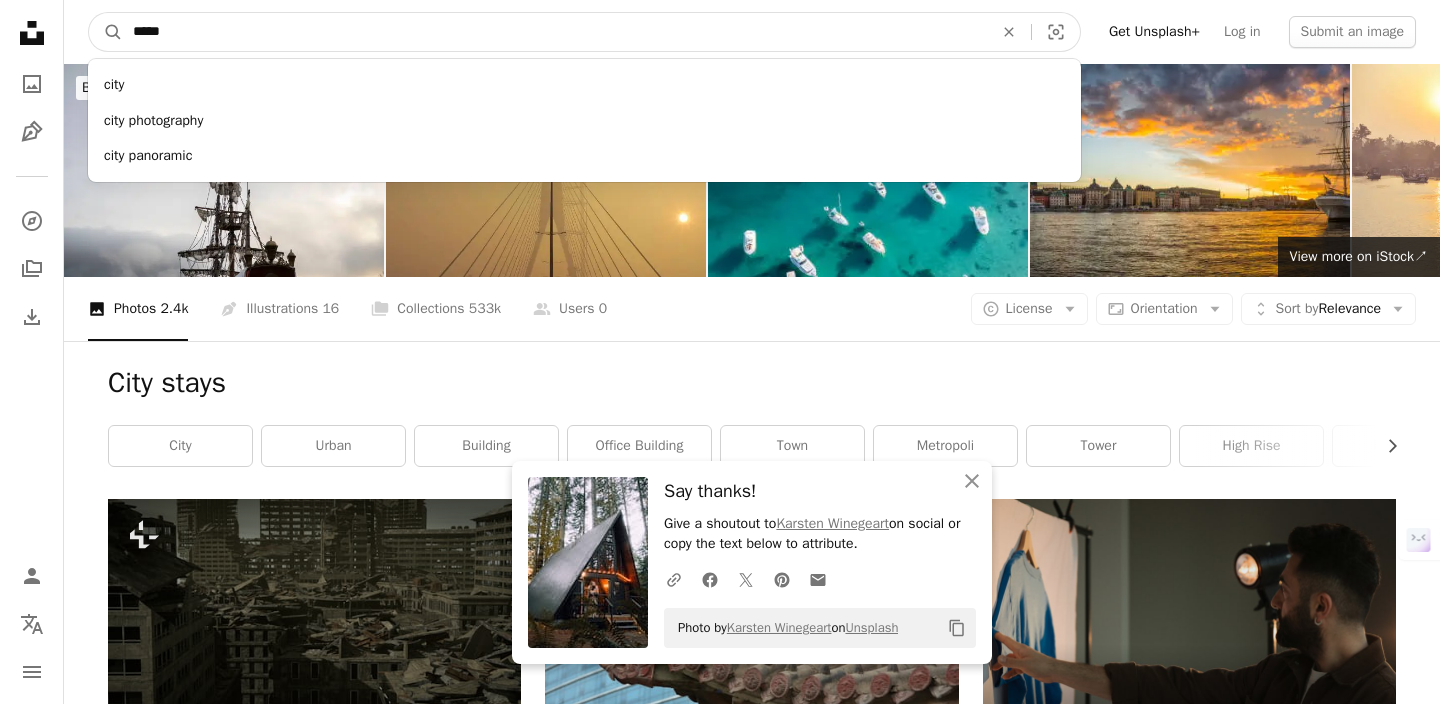 click on "A magnifying glass" at bounding box center [106, 32] 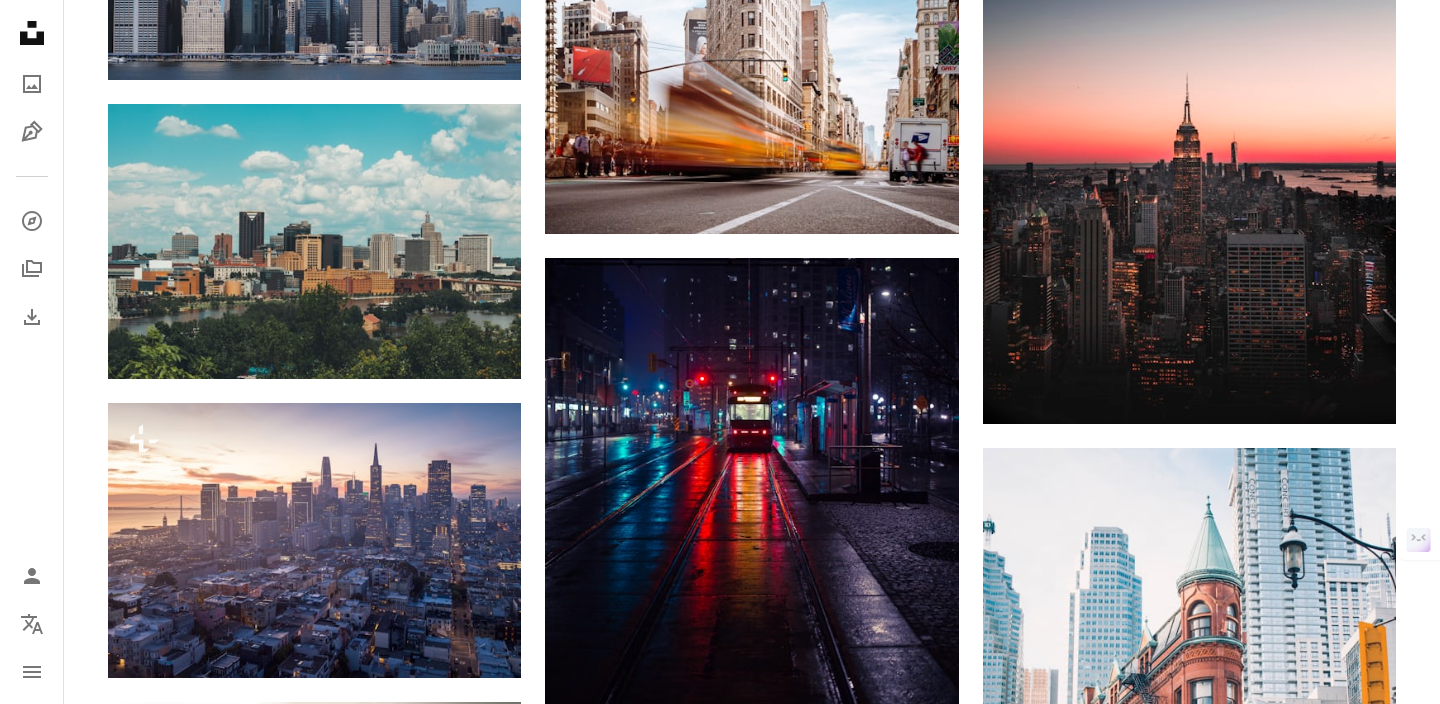 scroll, scrollTop: 2098, scrollLeft: 0, axis: vertical 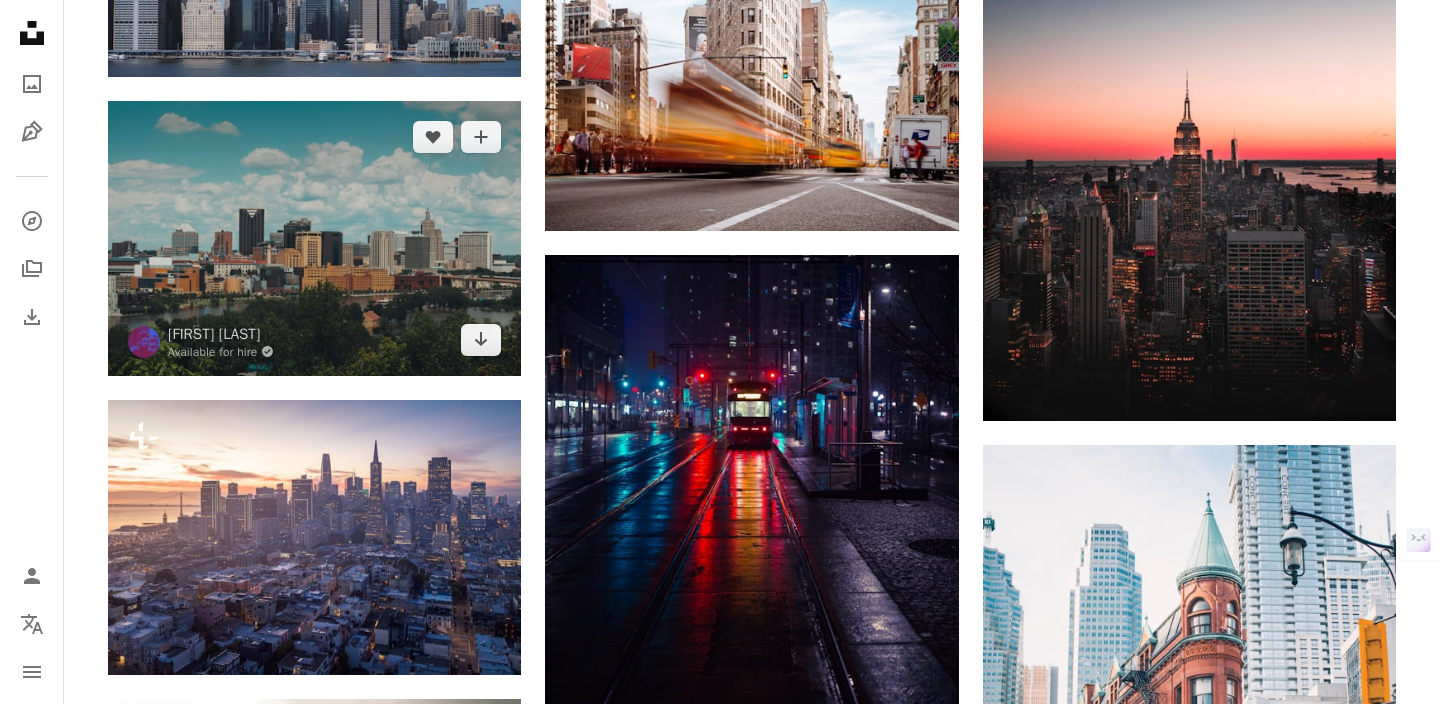 click at bounding box center [314, 238] 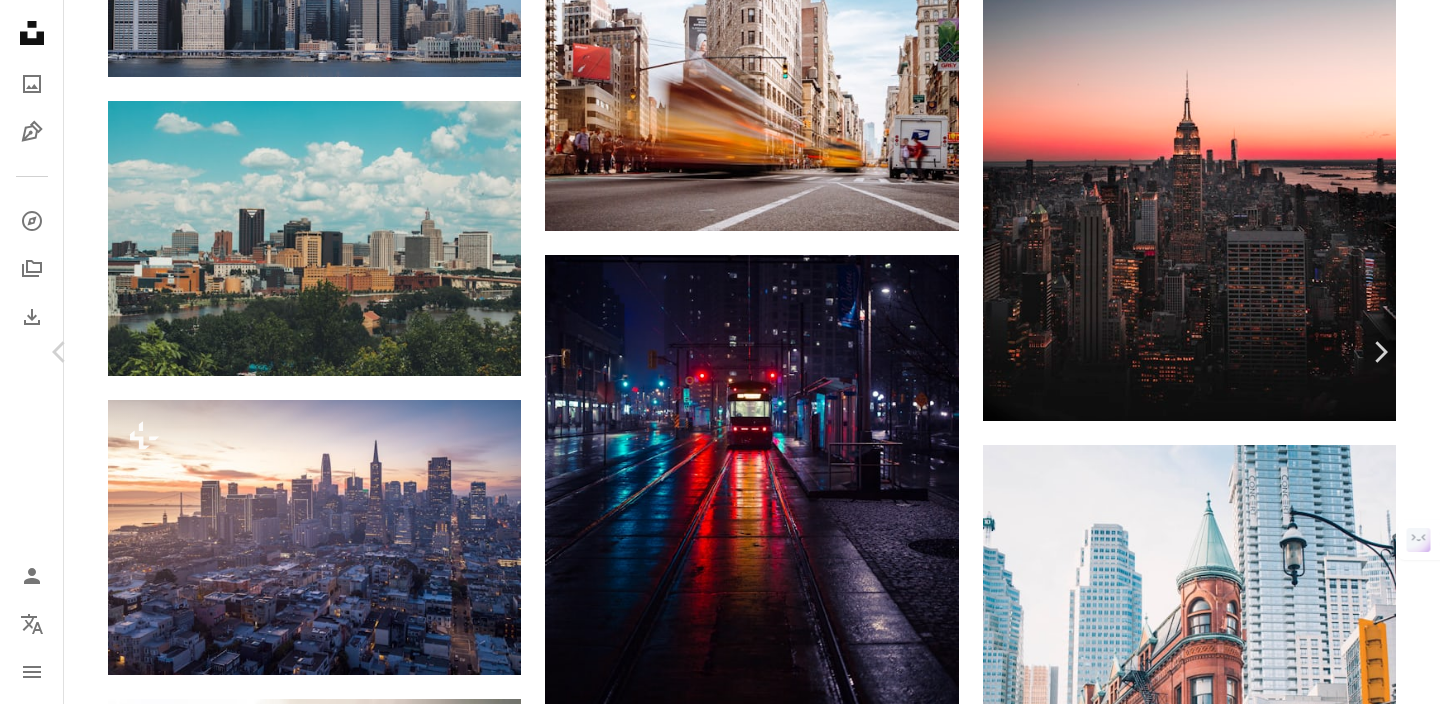 click on "Chevron down" at bounding box center [1264, 5867] 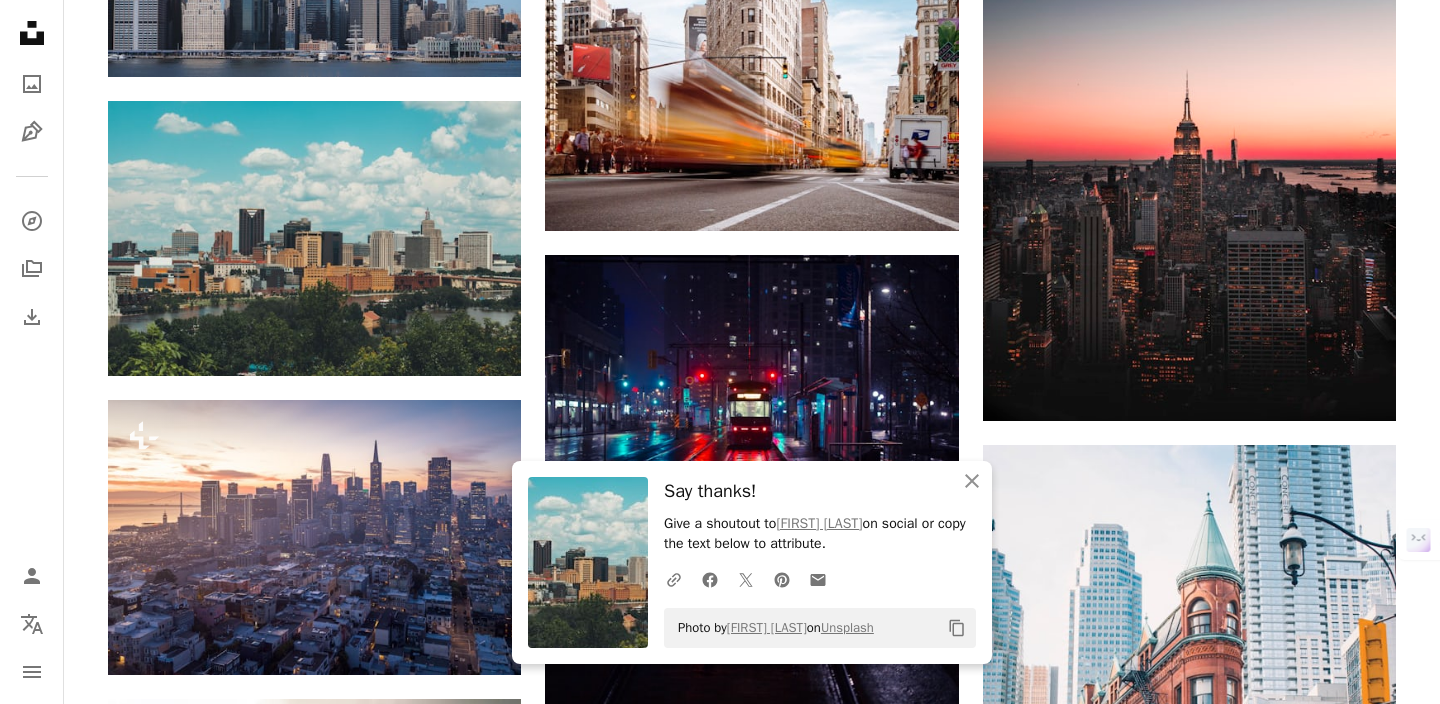 scroll, scrollTop: 0, scrollLeft: 0, axis: both 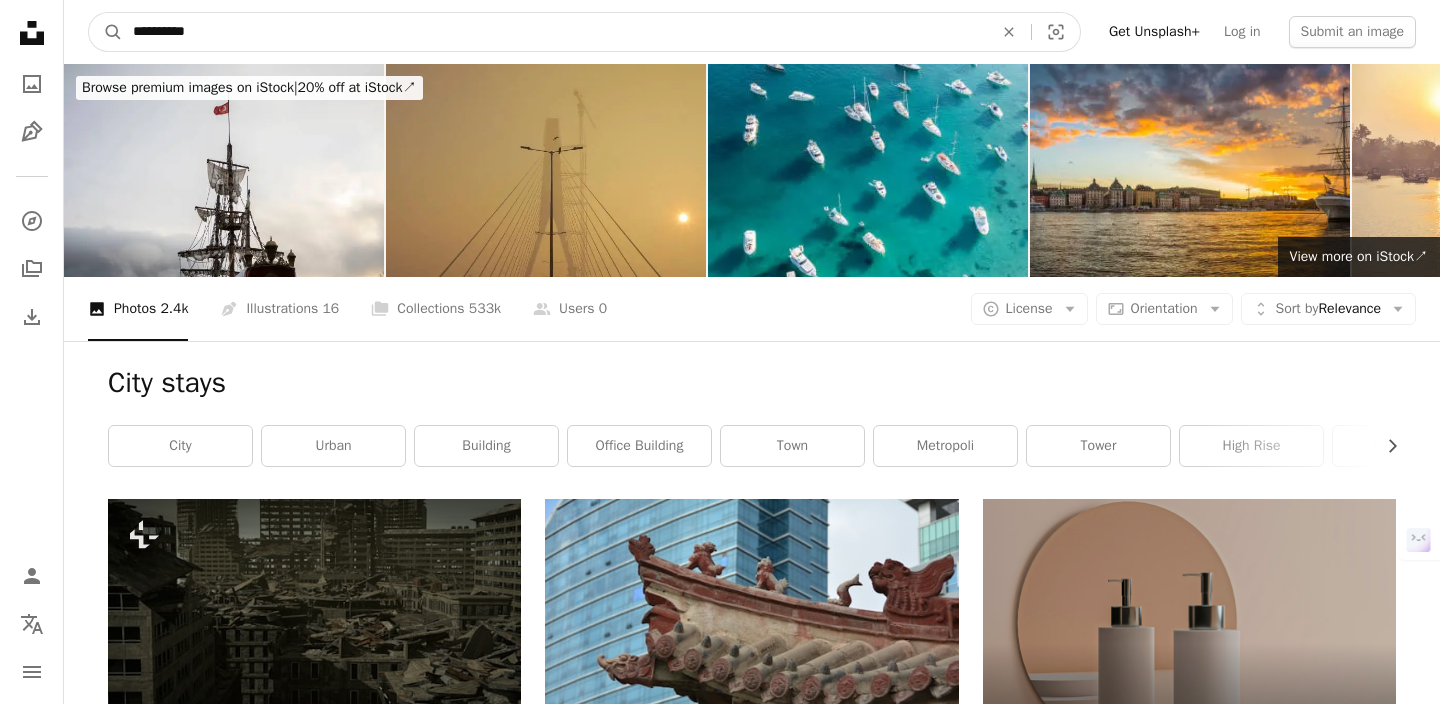 click on "**********" at bounding box center (555, 32) 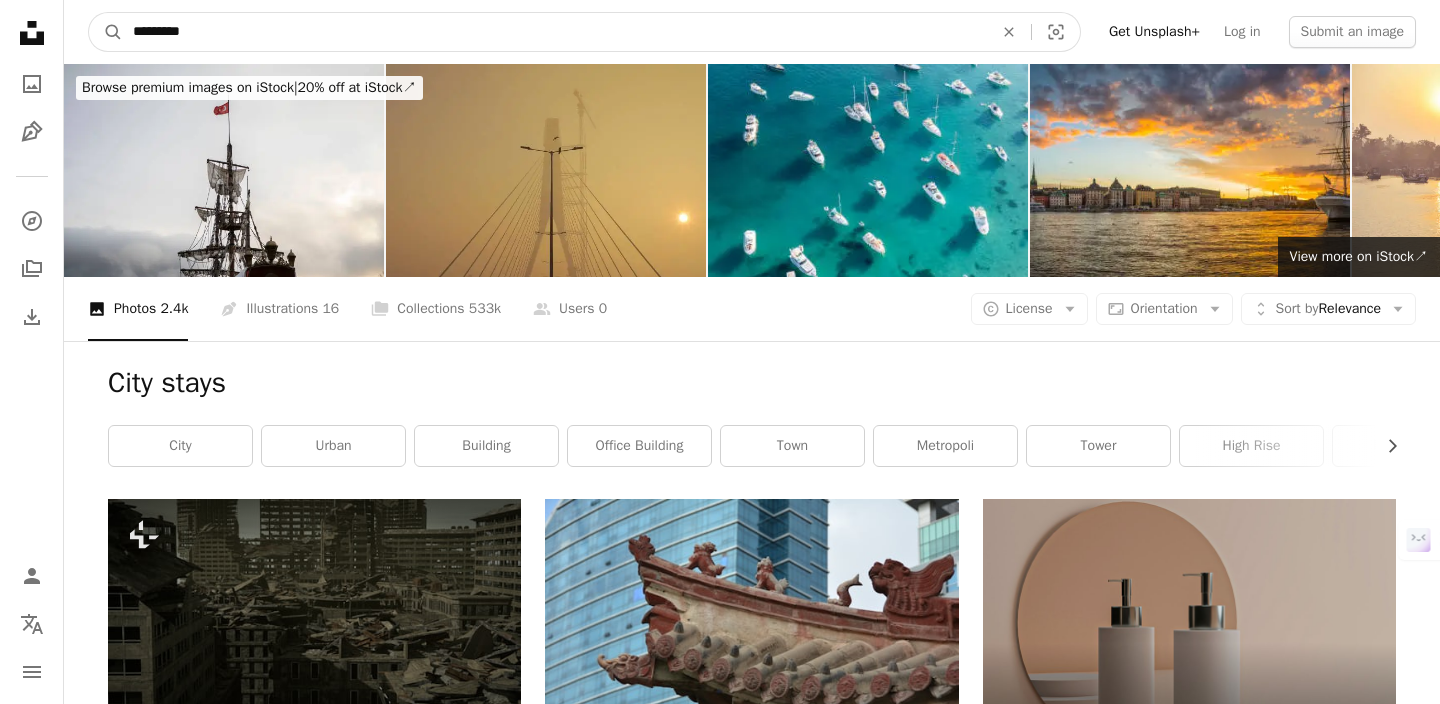 type on "*********" 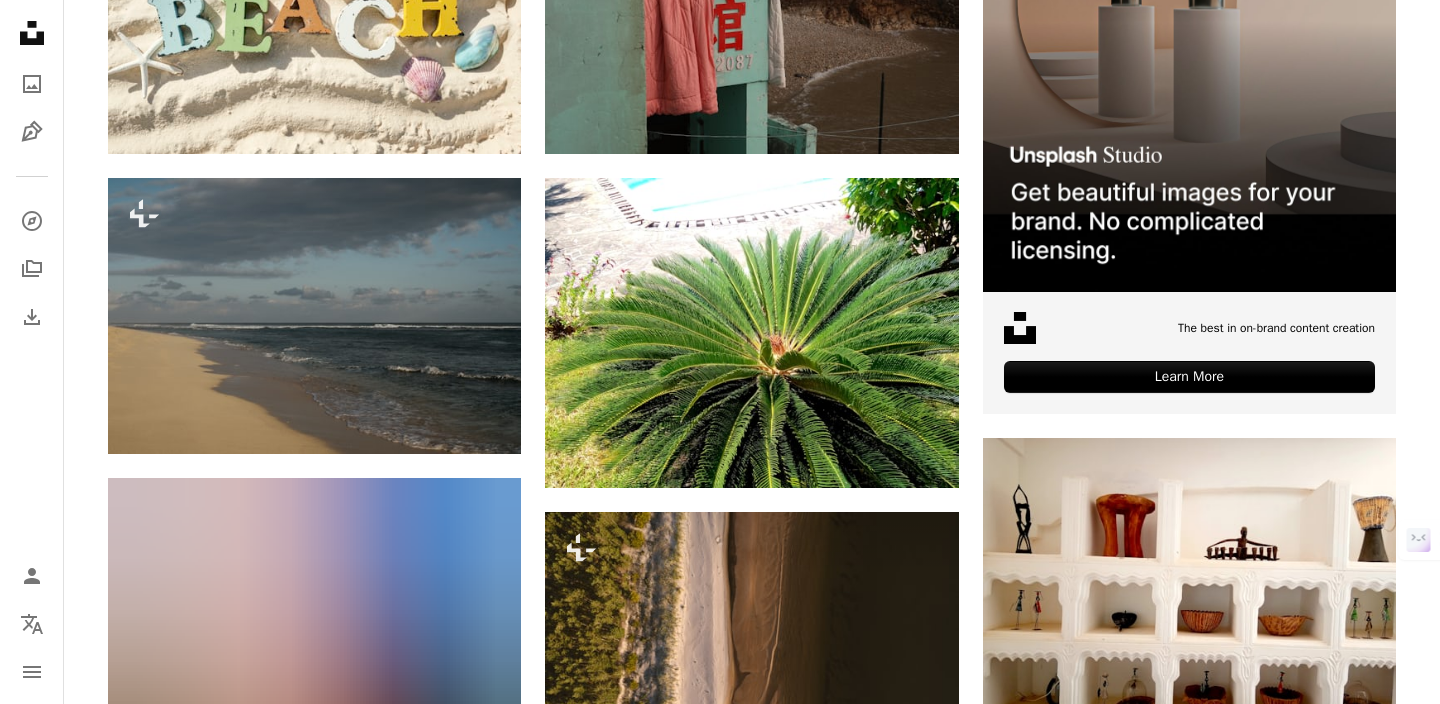 scroll, scrollTop: 0, scrollLeft: 0, axis: both 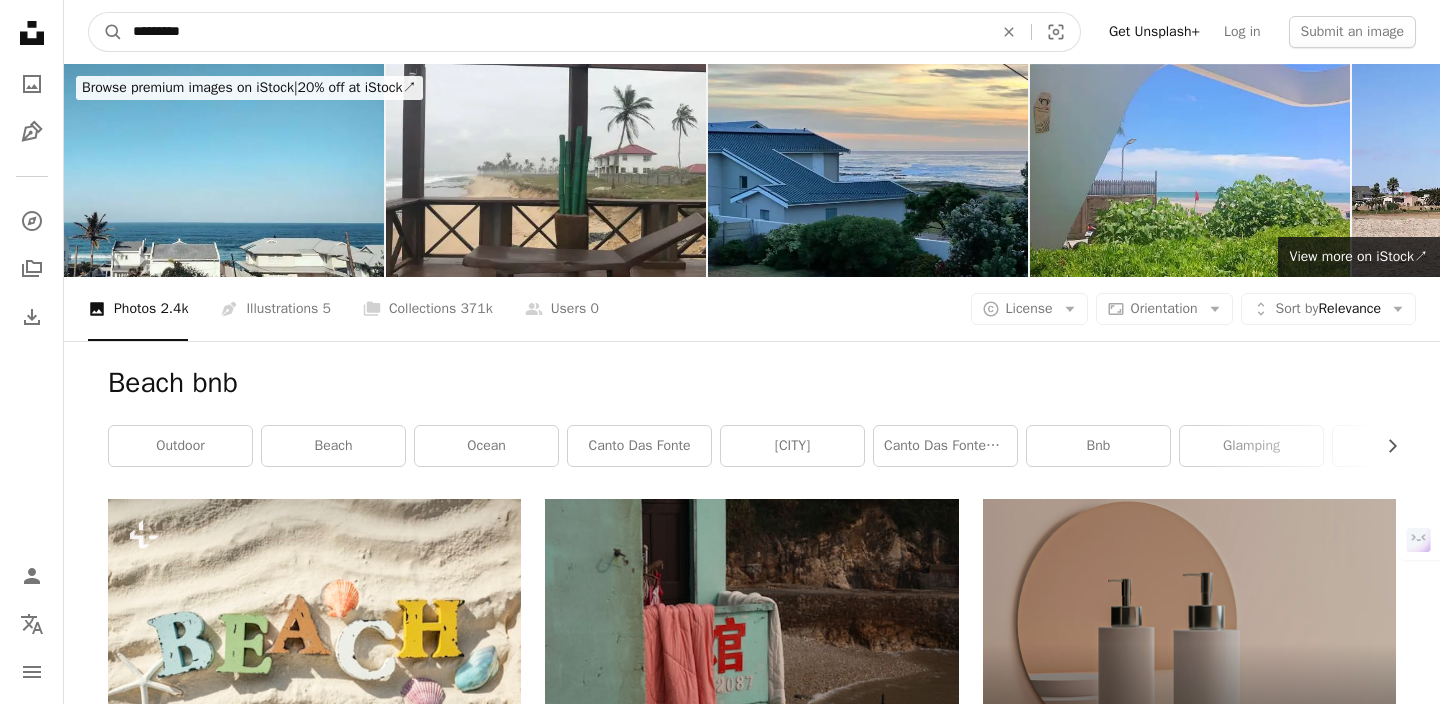 click on "*********" at bounding box center [555, 32] 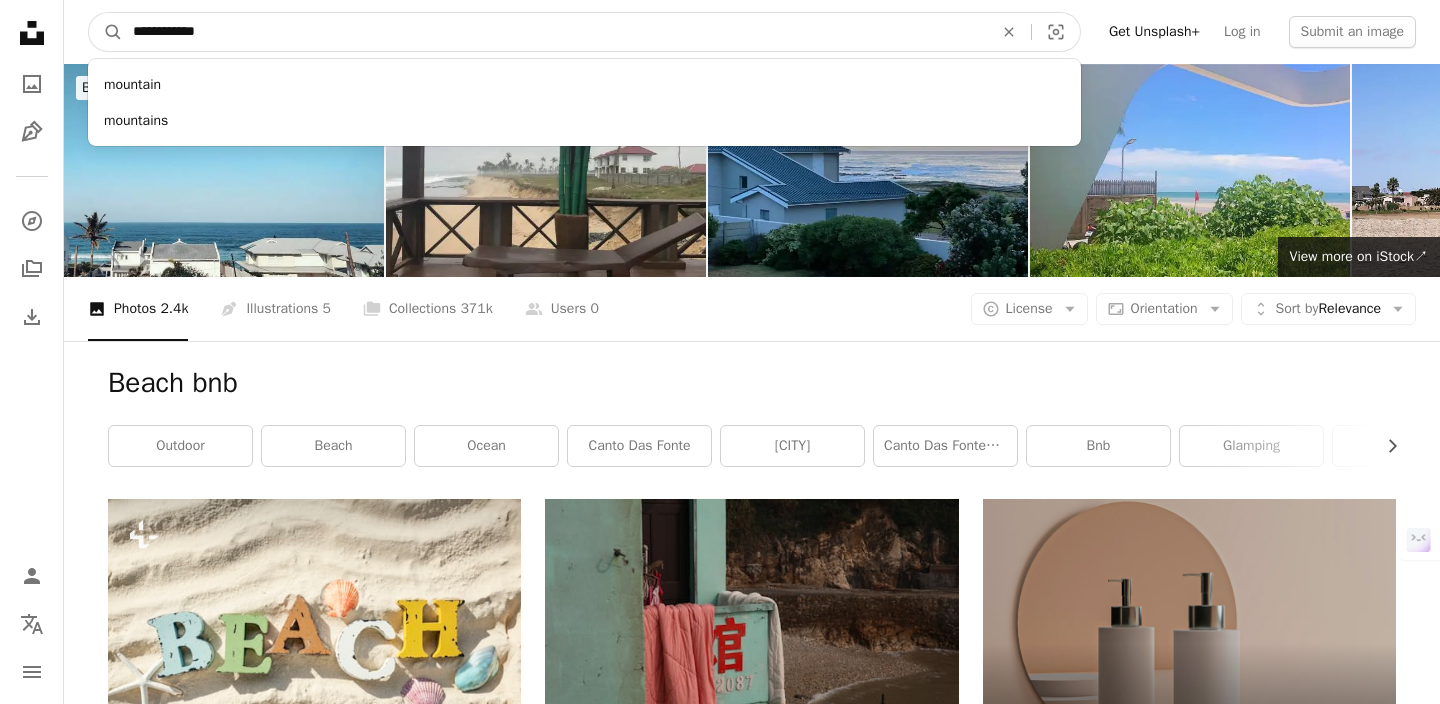 type on "**********" 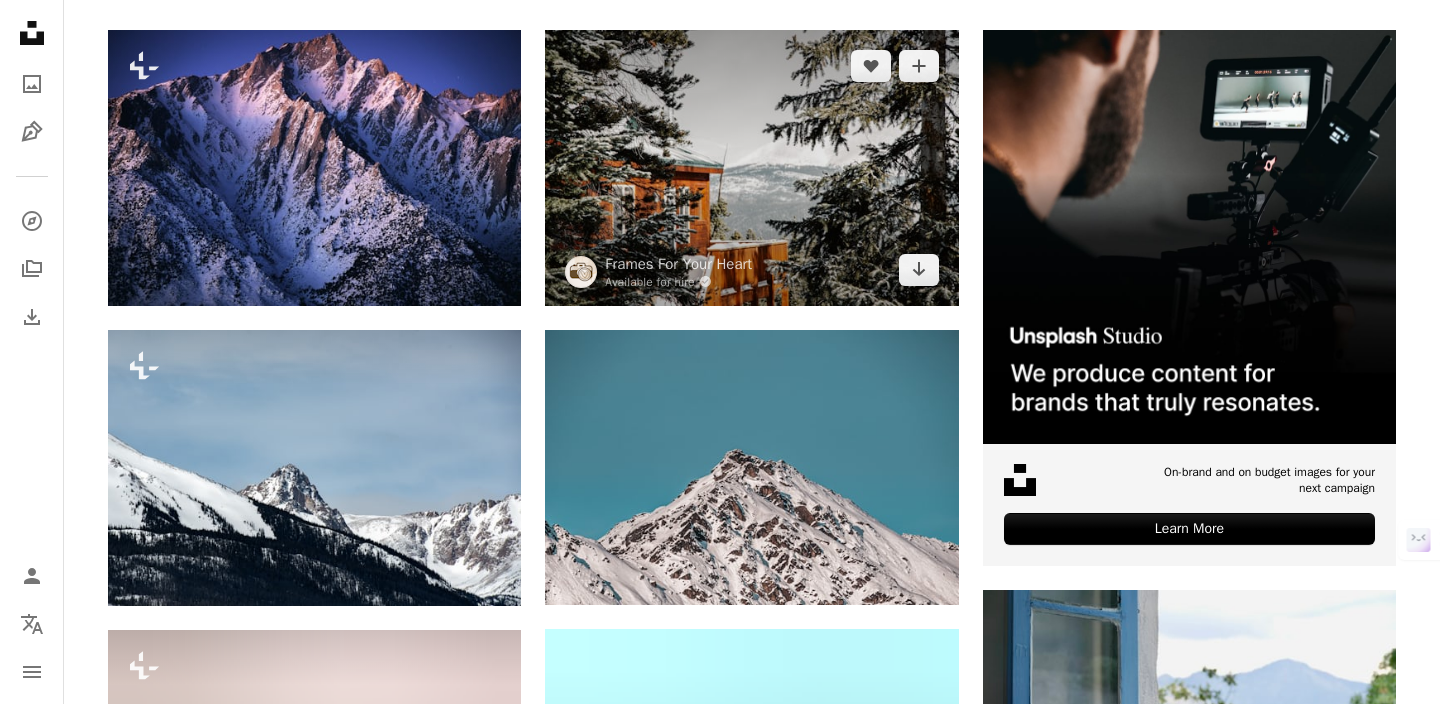 scroll, scrollTop: 503, scrollLeft: 0, axis: vertical 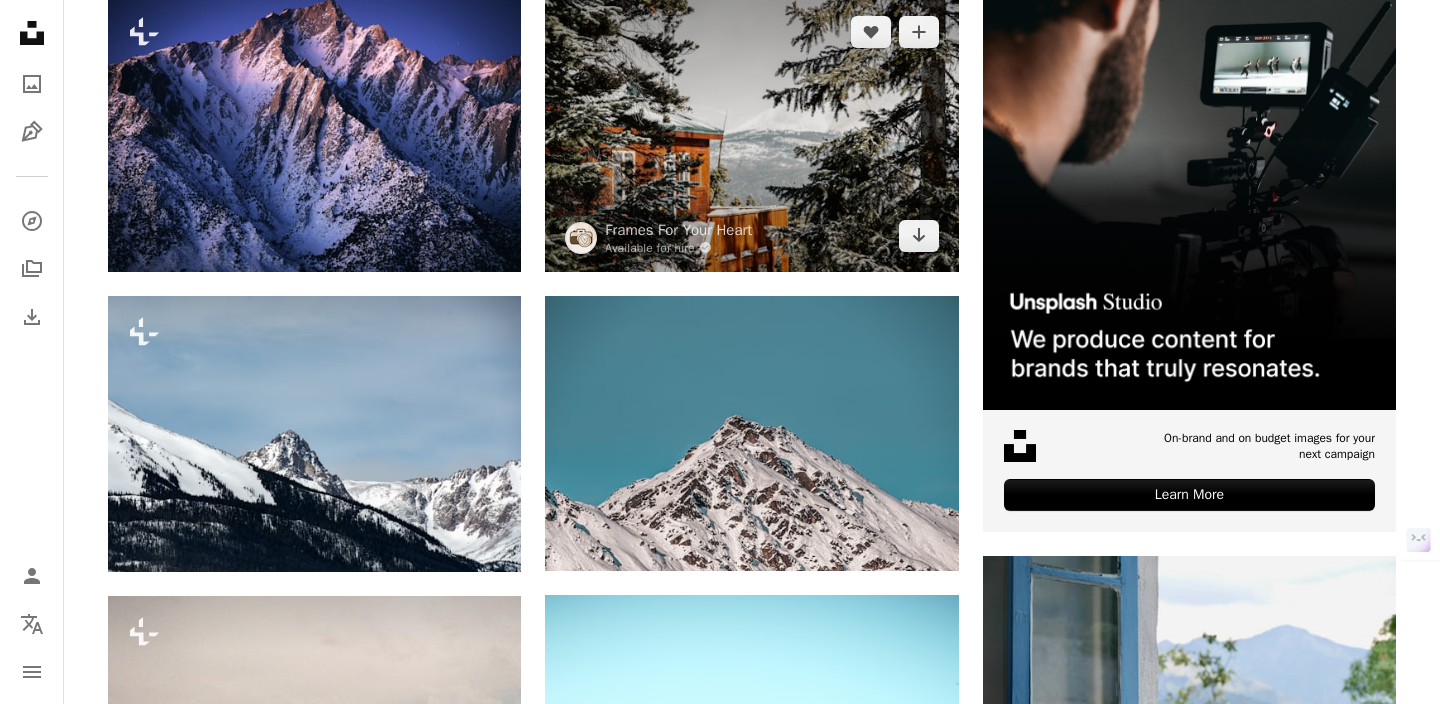 click at bounding box center (751, 133) 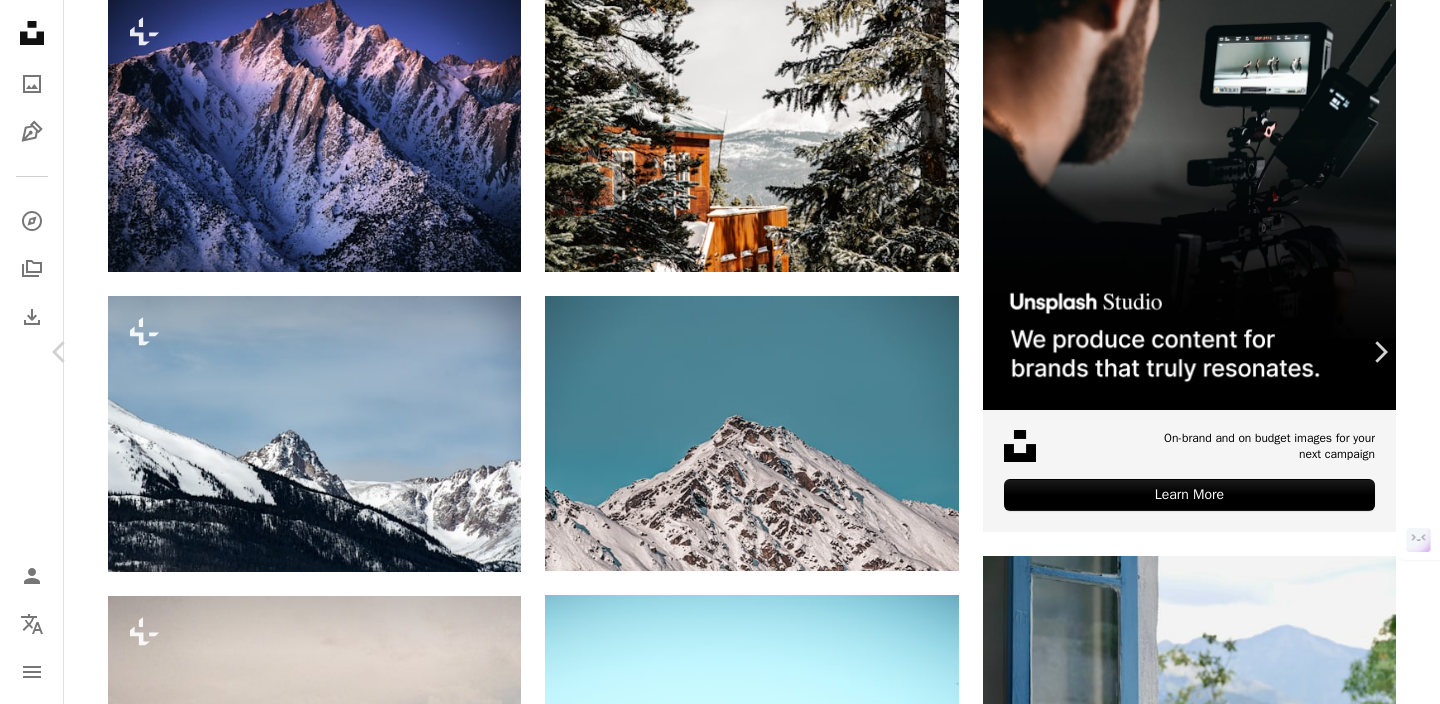 scroll, scrollTop: 0, scrollLeft: 0, axis: both 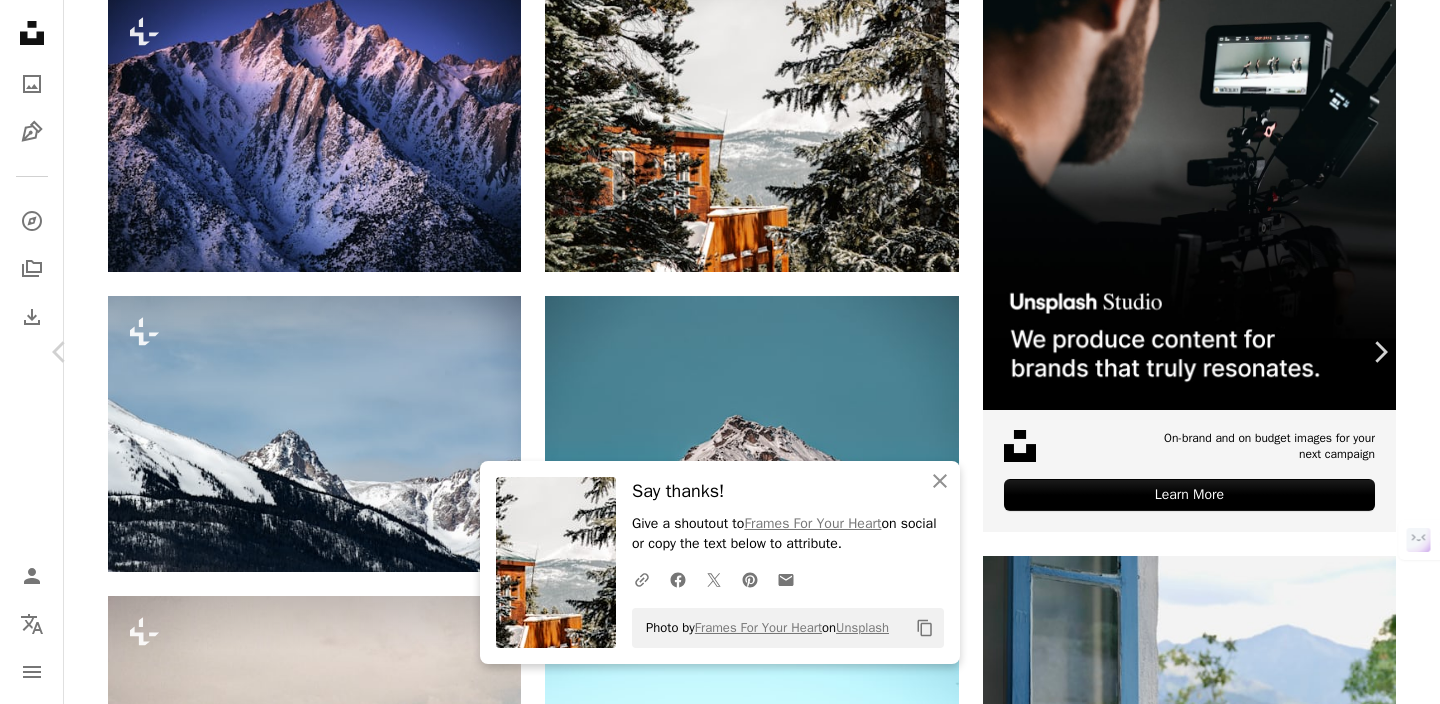 click on "An X shape" at bounding box center [20, 20] 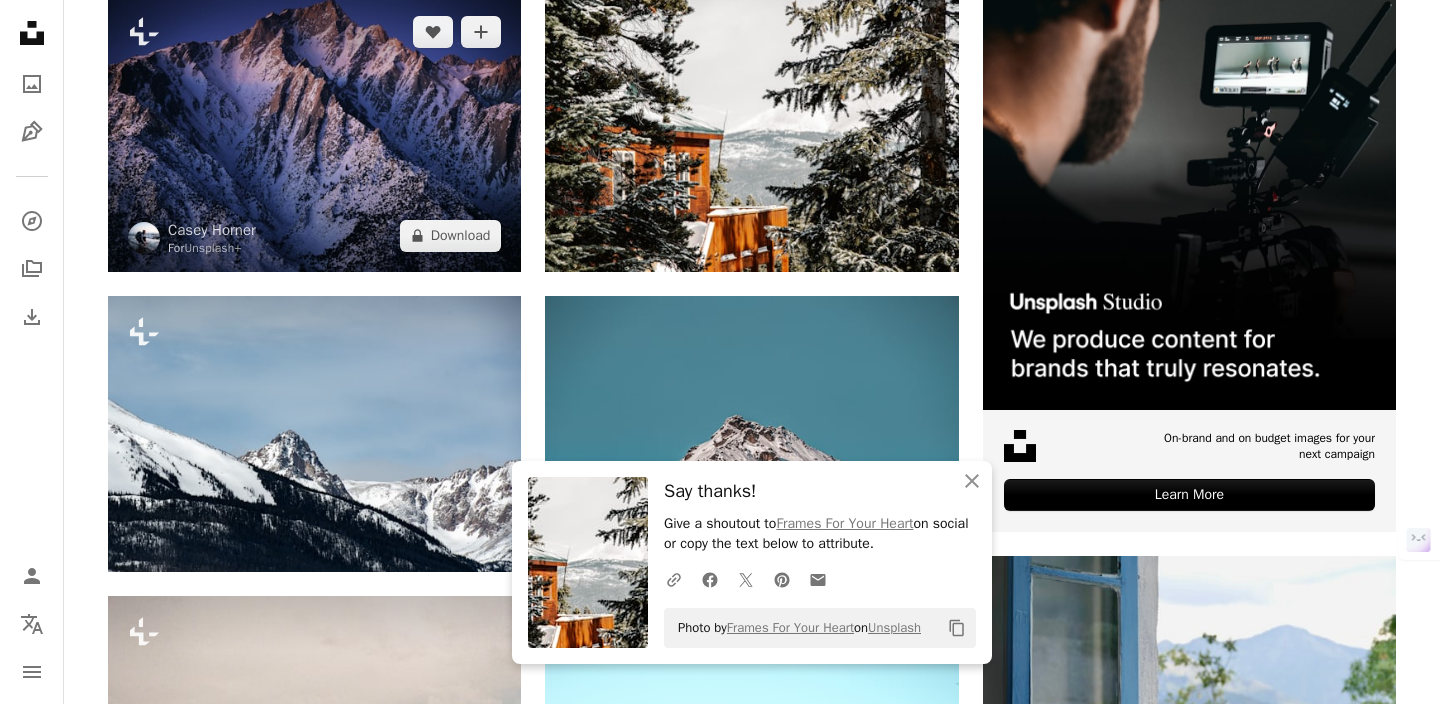 scroll, scrollTop: 0, scrollLeft: 0, axis: both 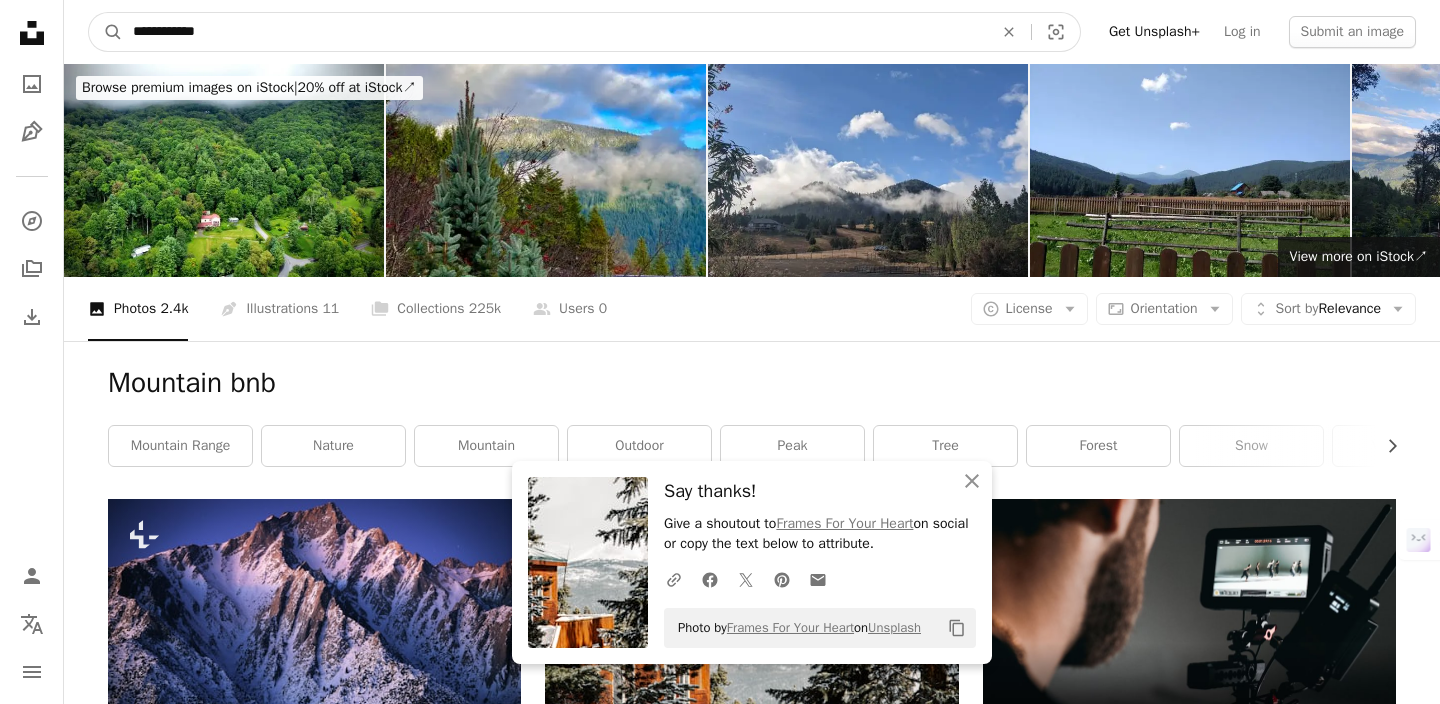 click on "**********" at bounding box center (555, 32) 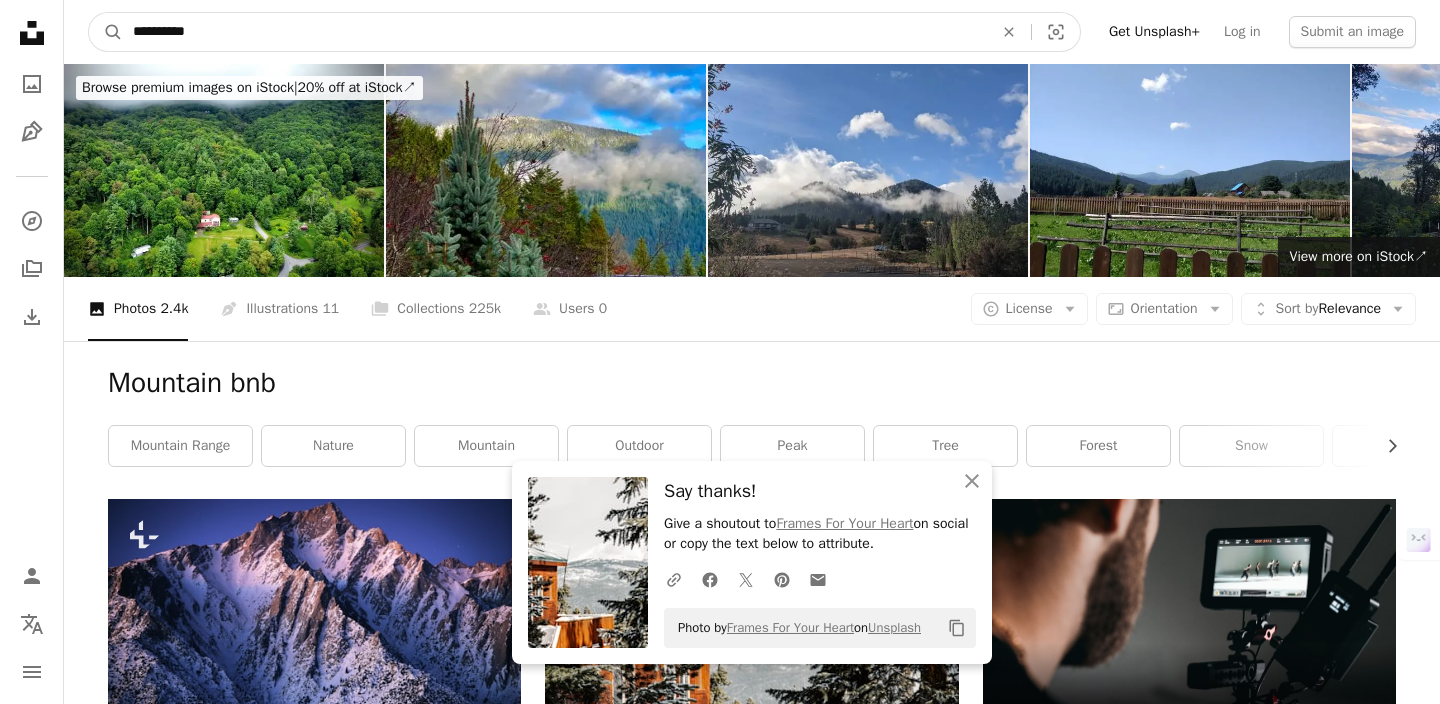 type on "**********" 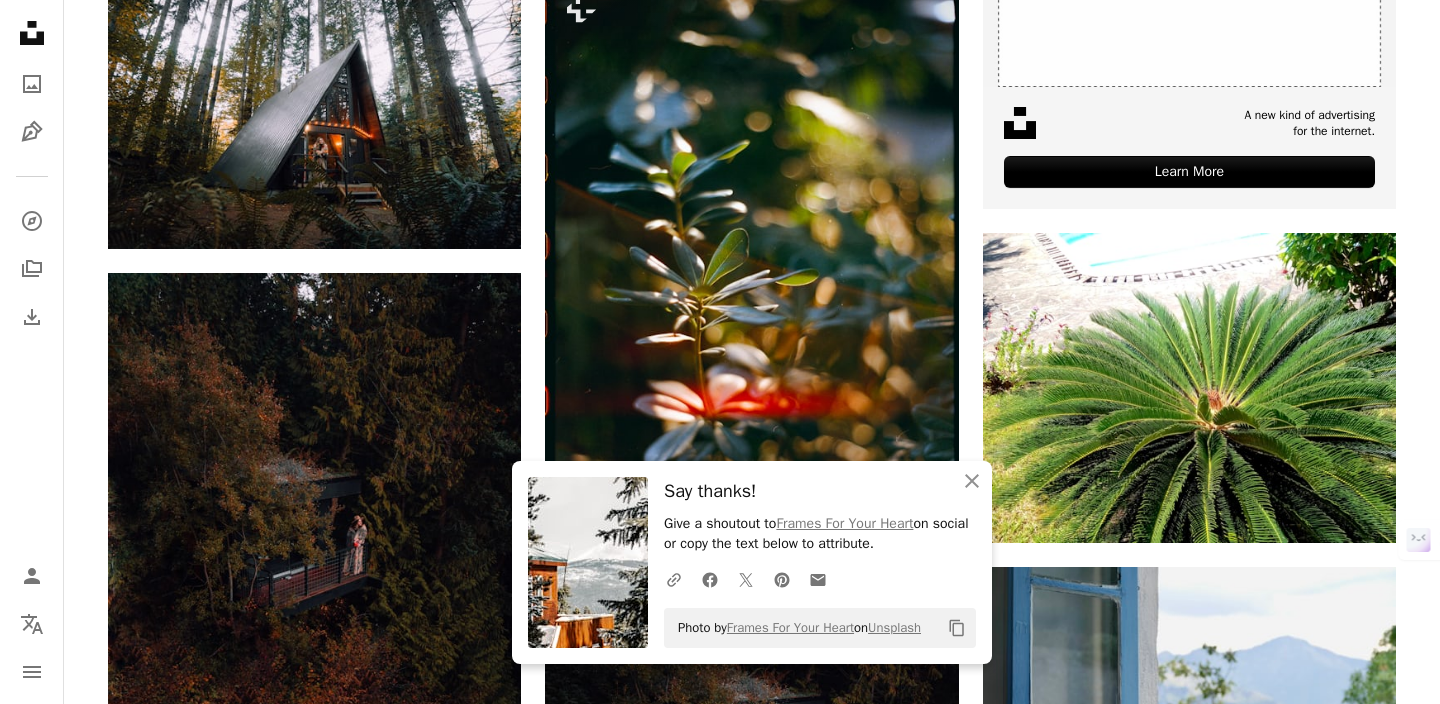 scroll, scrollTop: 579, scrollLeft: 0, axis: vertical 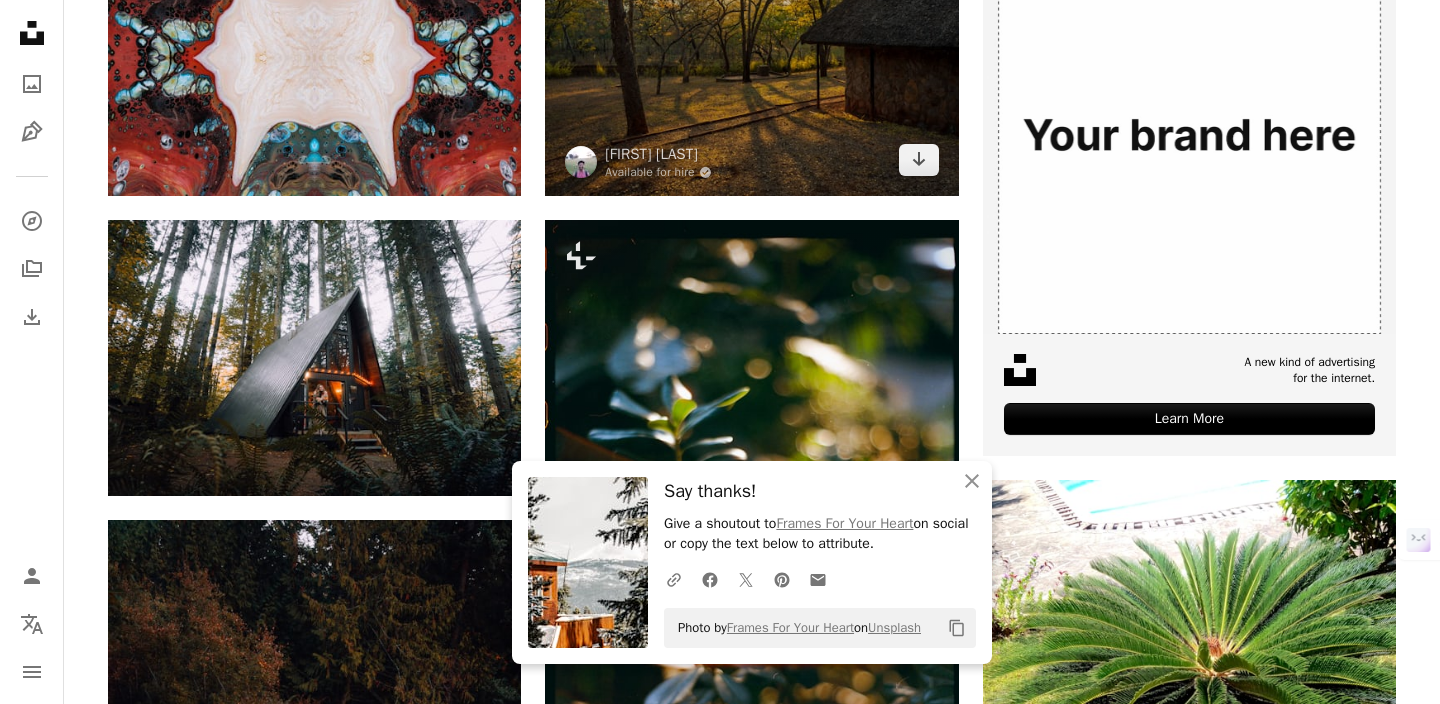 click at bounding box center (751, 58) 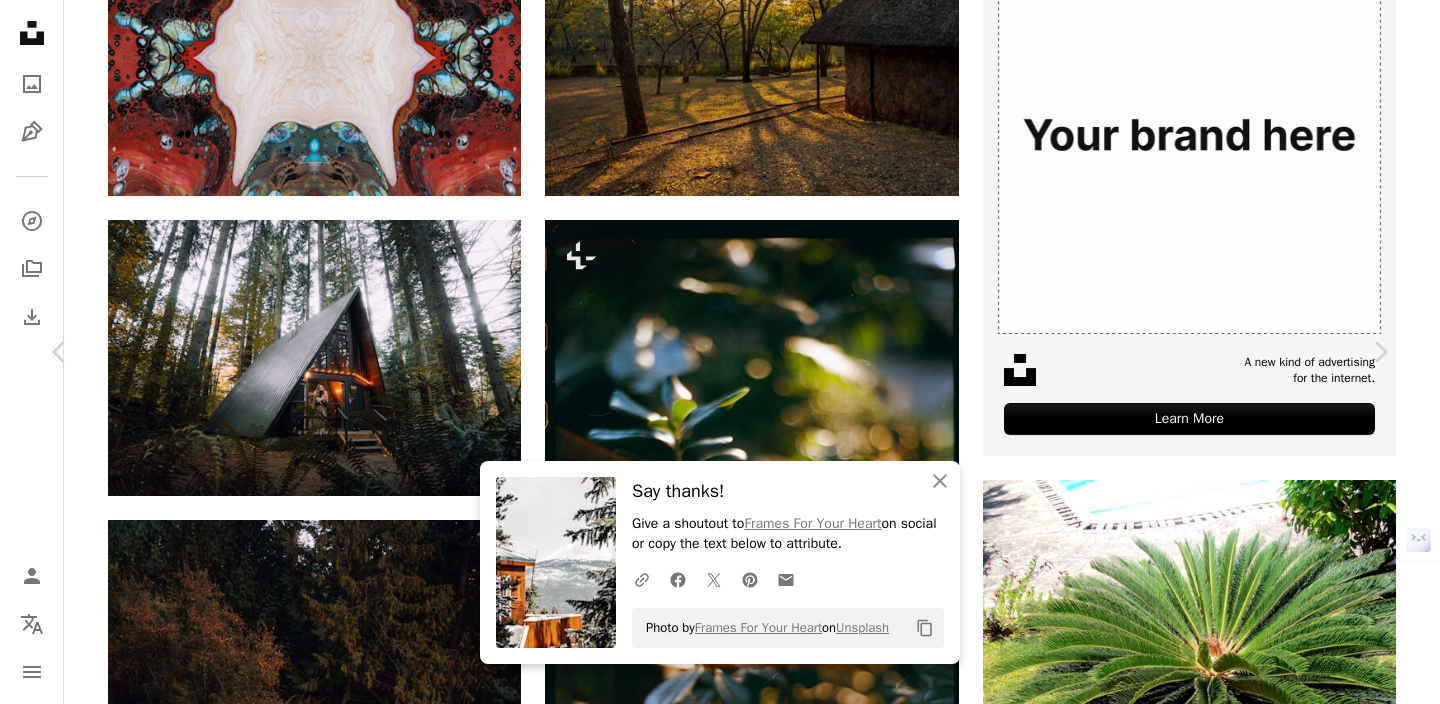 click on "Chevron down" 